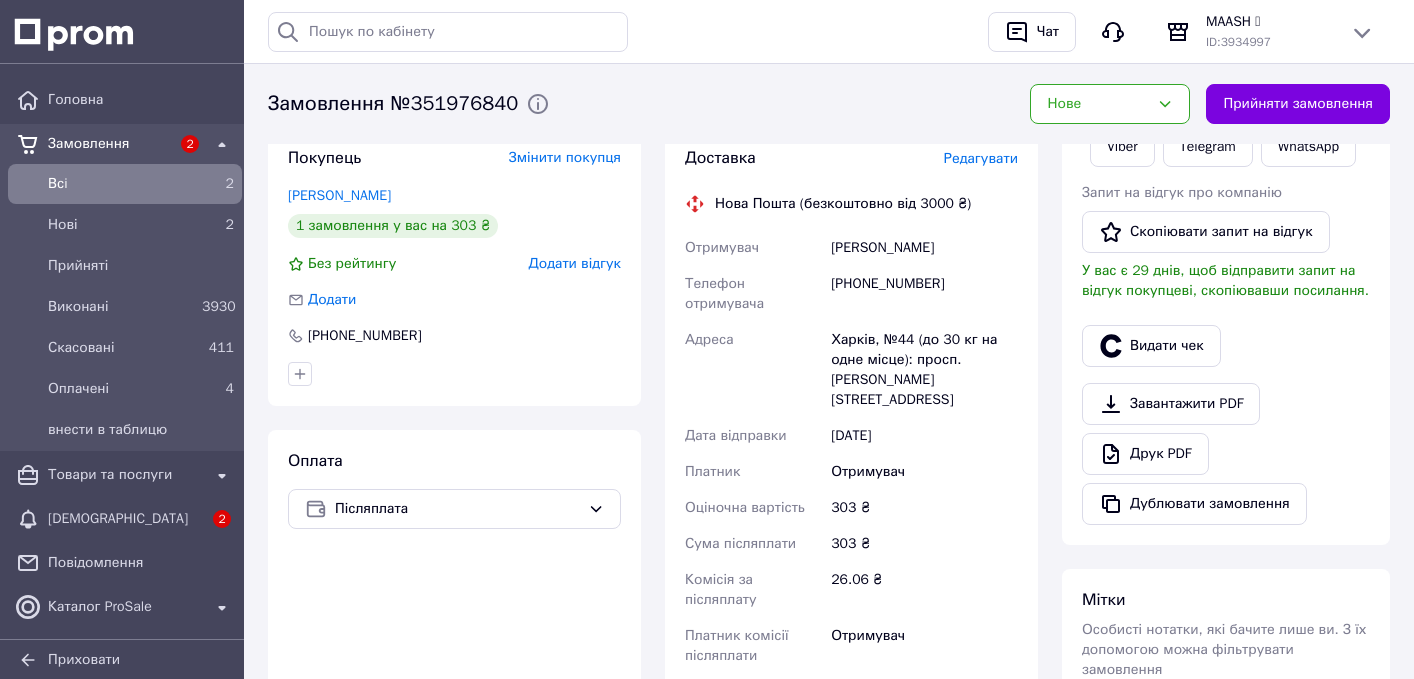 scroll, scrollTop: 0, scrollLeft: 0, axis: both 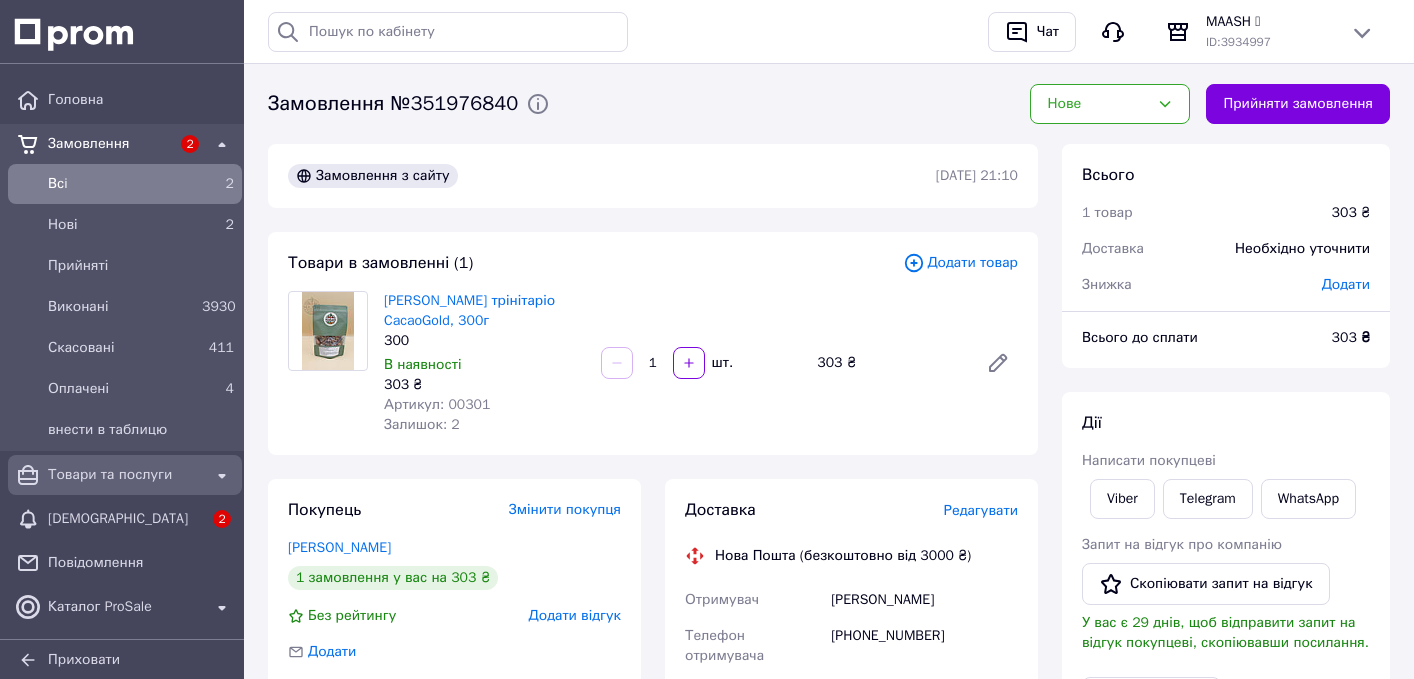 click on "Товари та послуги" at bounding box center (125, 475) 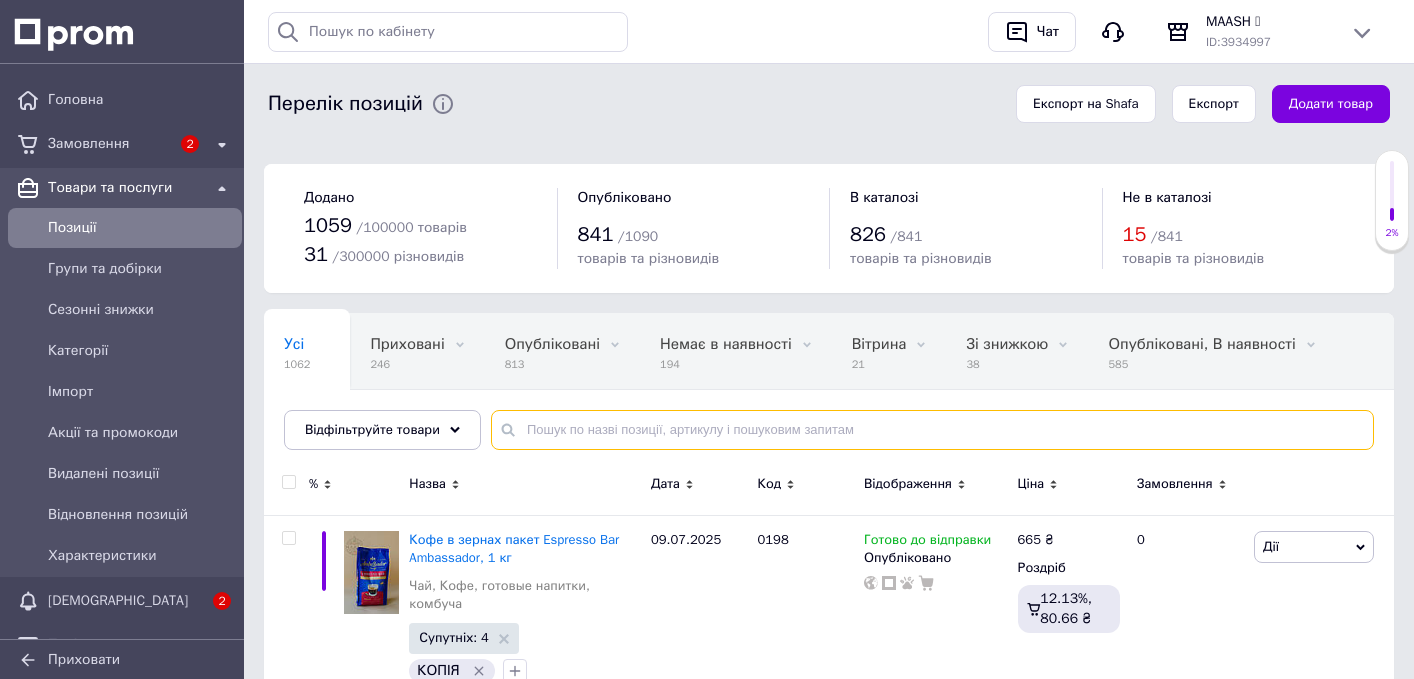 click at bounding box center [932, 430] 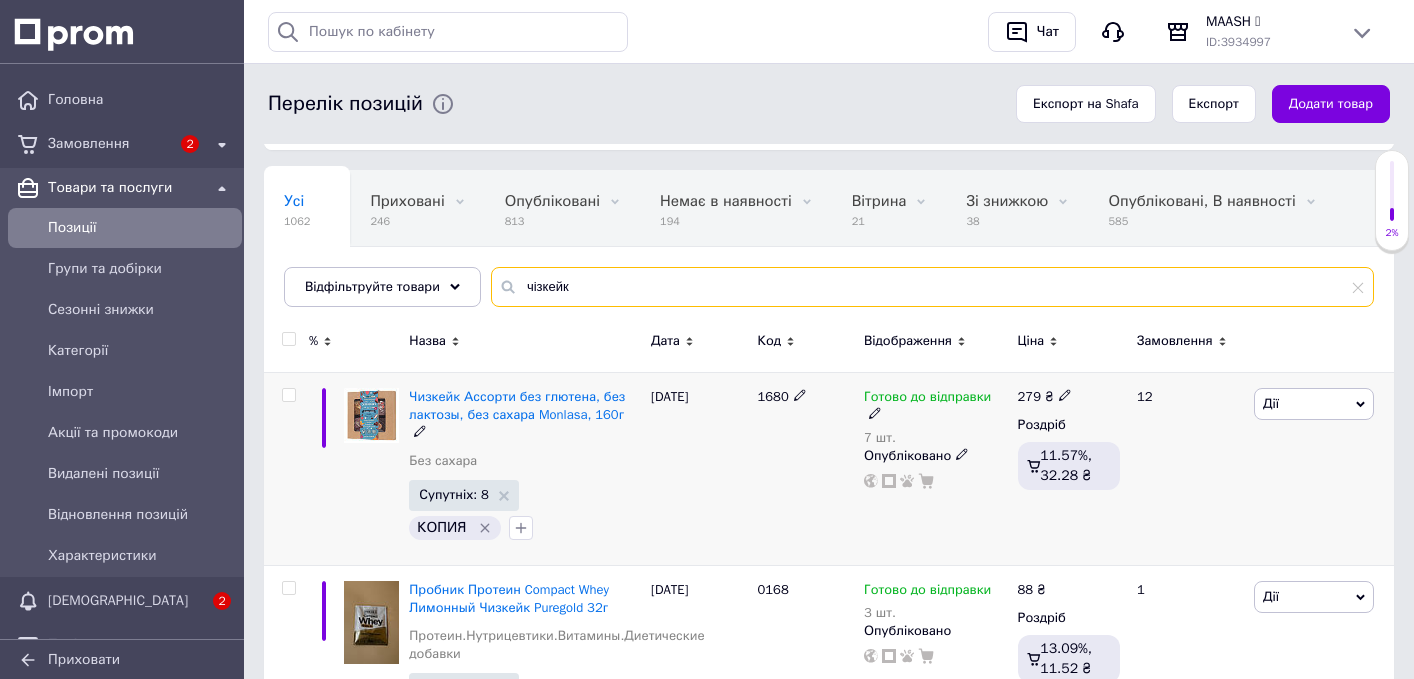 scroll, scrollTop: 149, scrollLeft: 0, axis: vertical 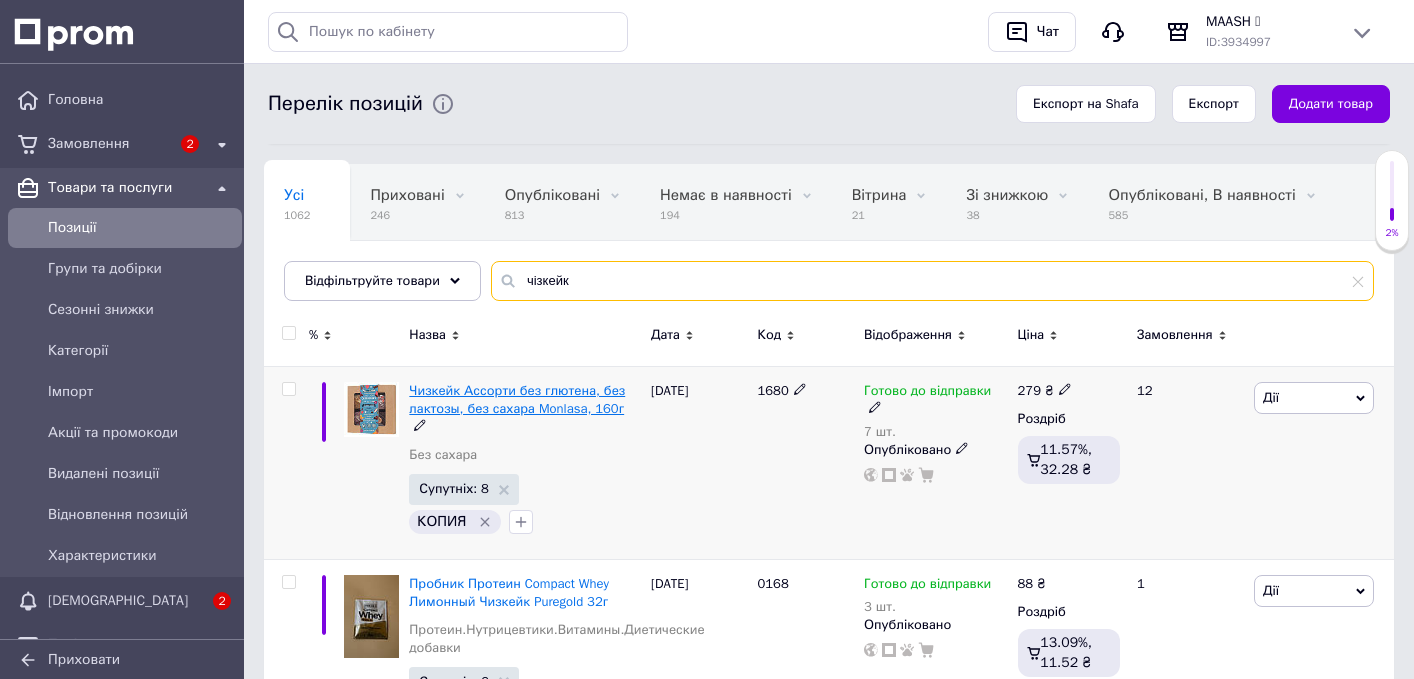 type on "чізкейк" 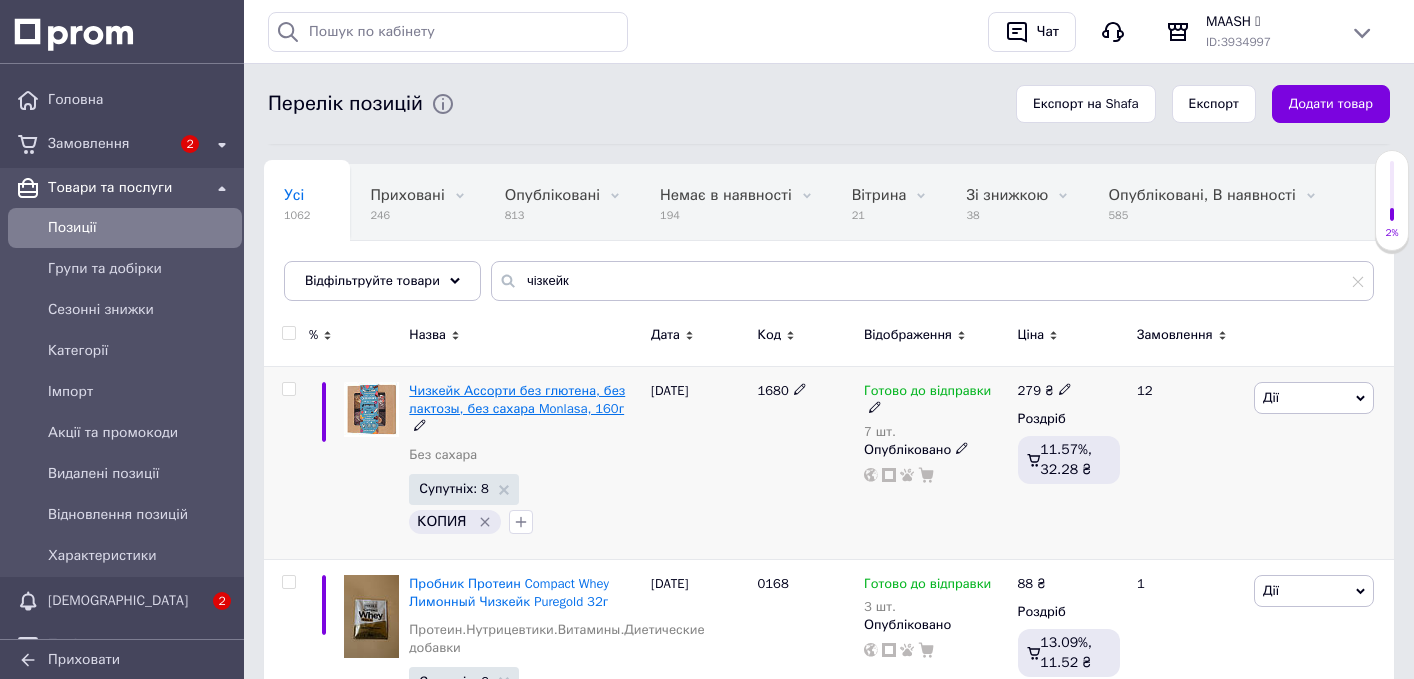 click on "Чизкейк Ассорти без глютена, без лактозы, без сахара Monlasa, 160г" at bounding box center (517, 399) 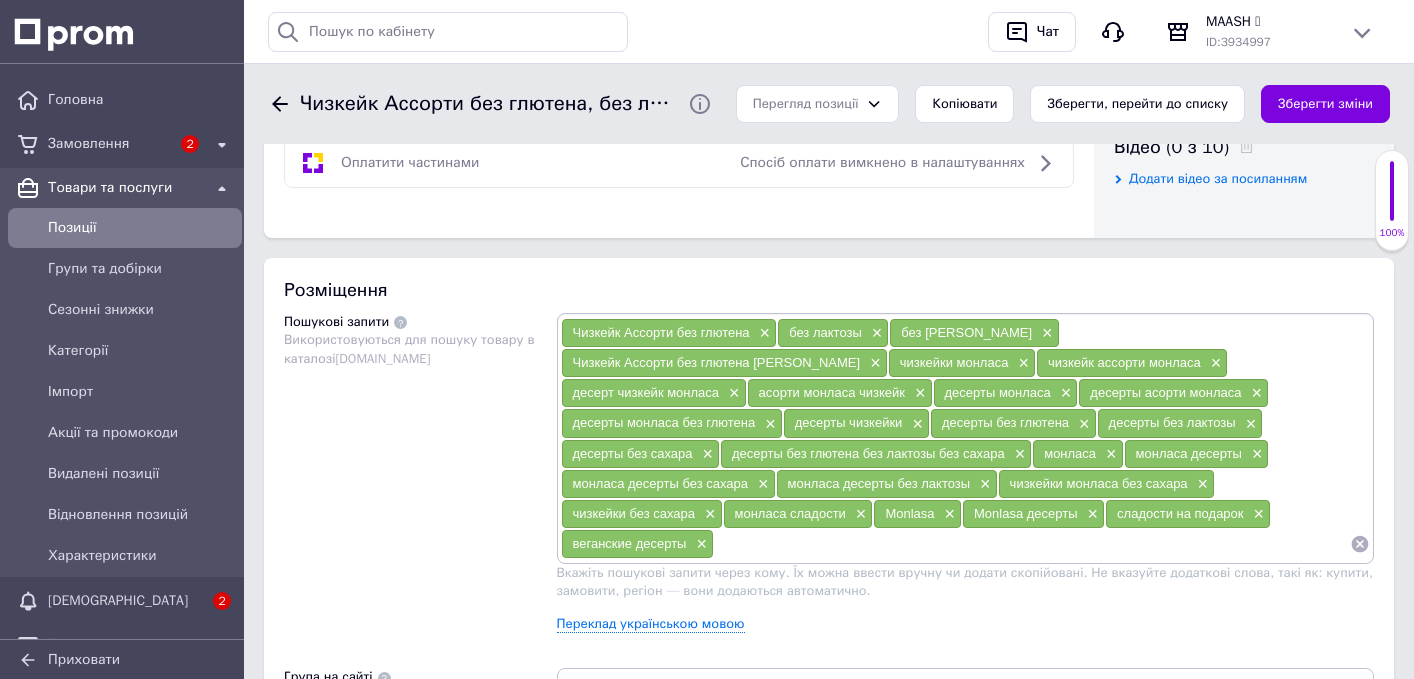 scroll, scrollTop: 1047, scrollLeft: 0, axis: vertical 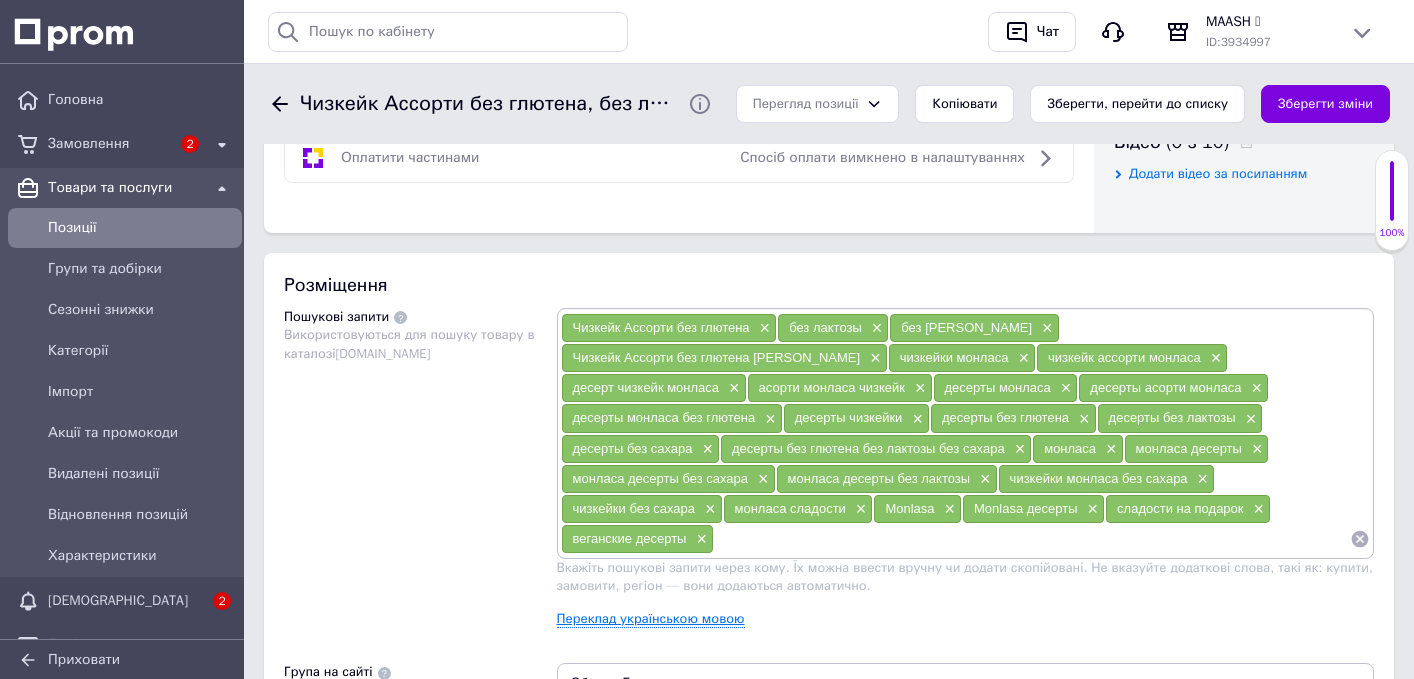 click on "Переклад українською мовою" at bounding box center [651, 619] 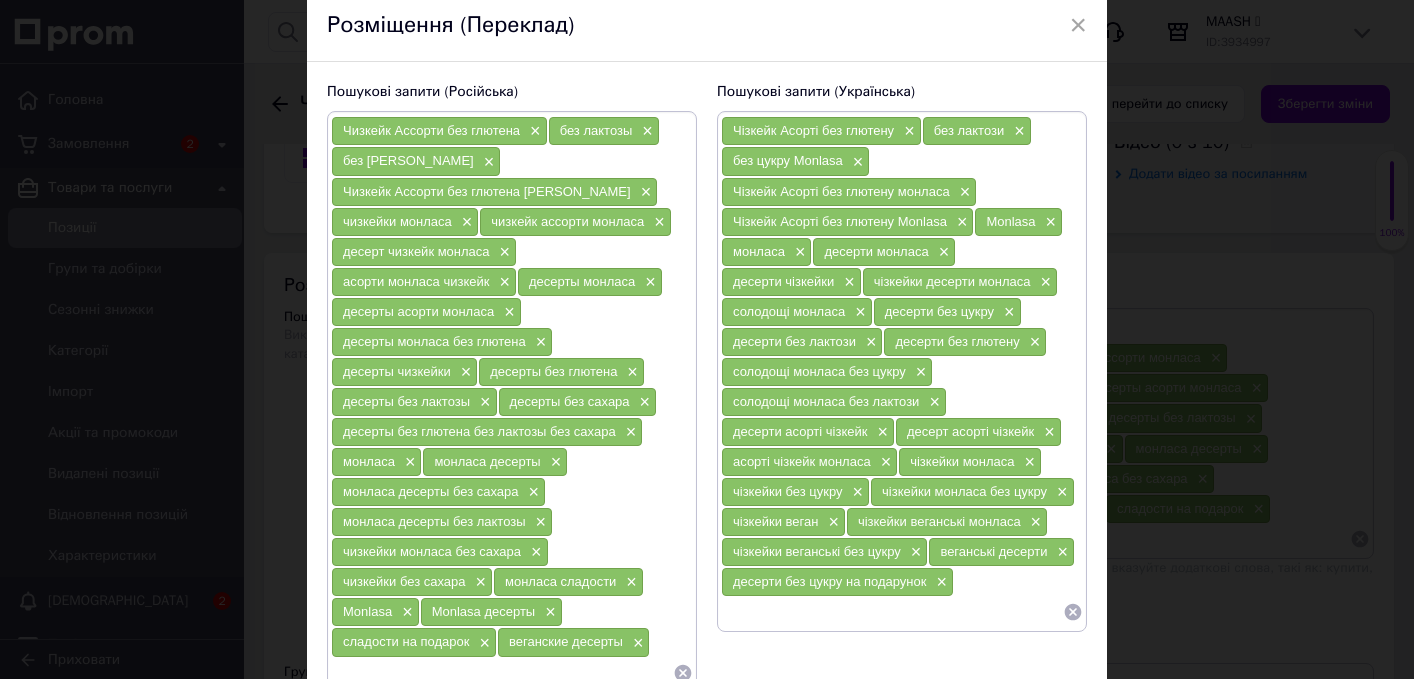 scroll, scrollTop: 81, scrollLeft: 0, axis: vertical 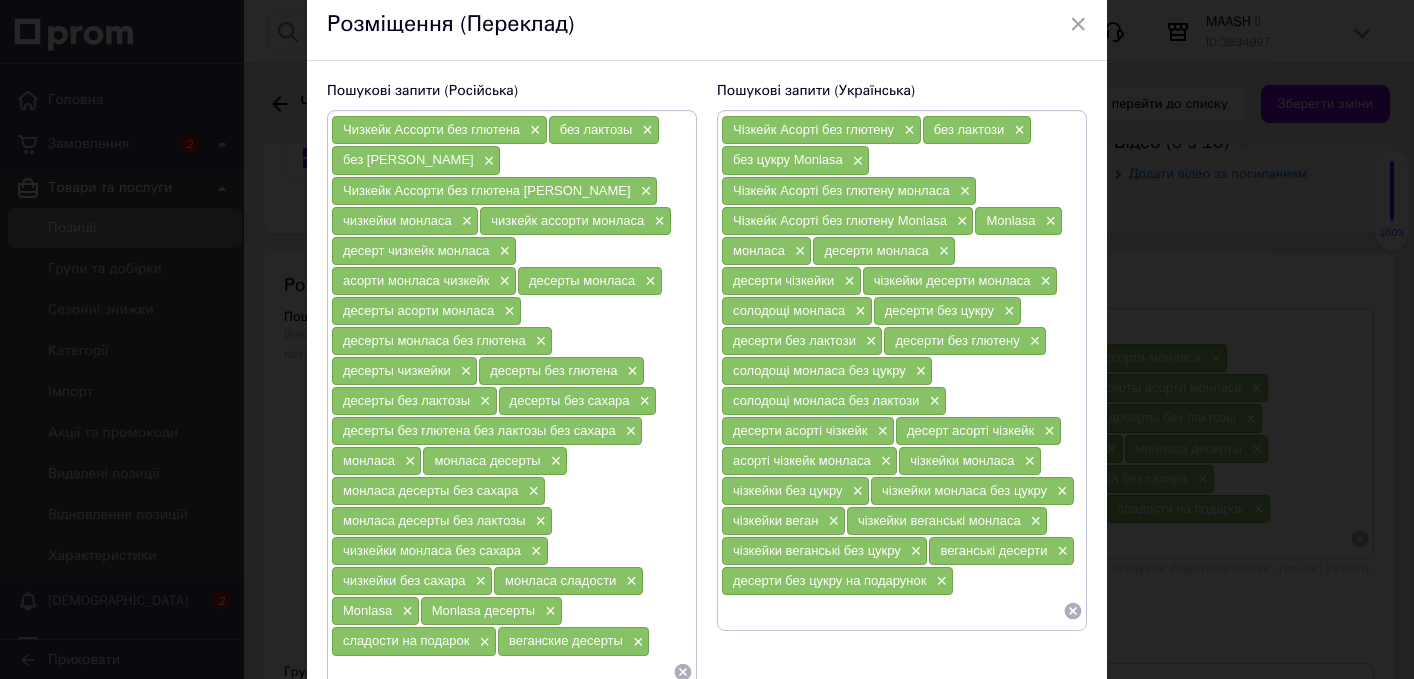 click at bounding box center [892, 611] 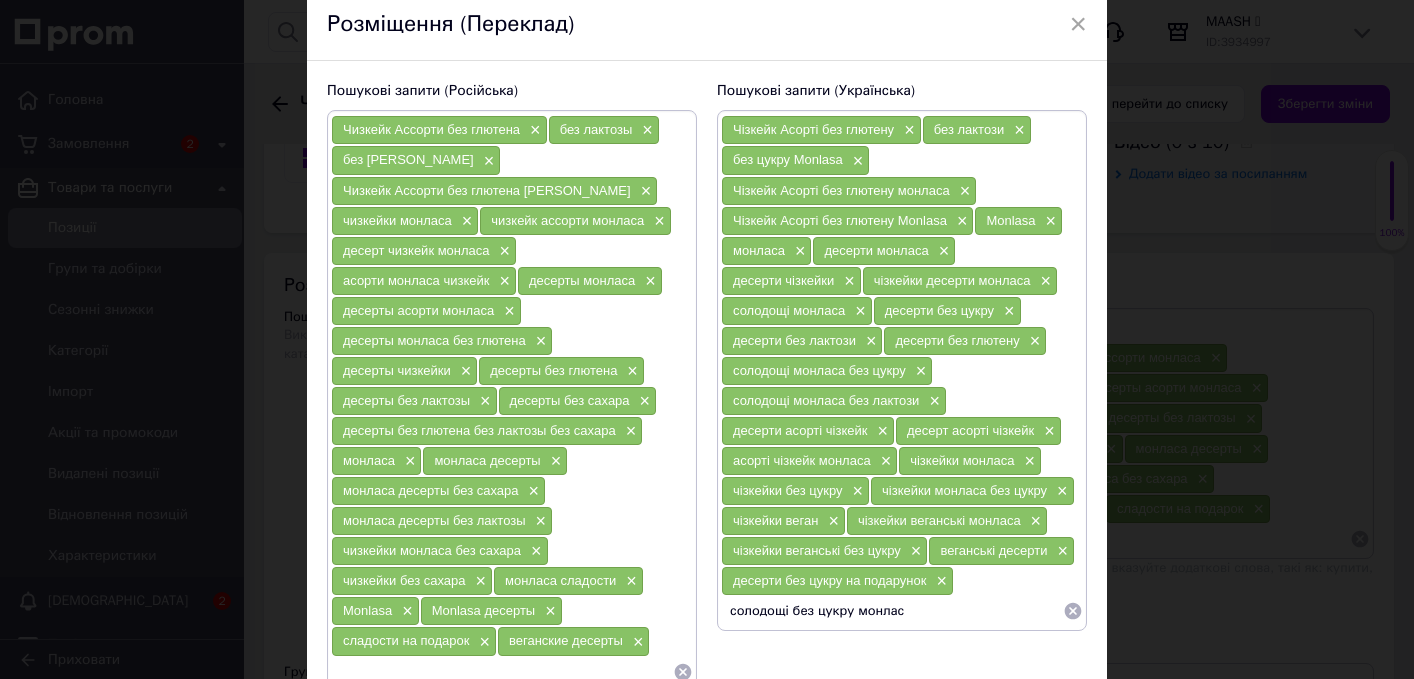 type on "солодощі без цукру монласа" 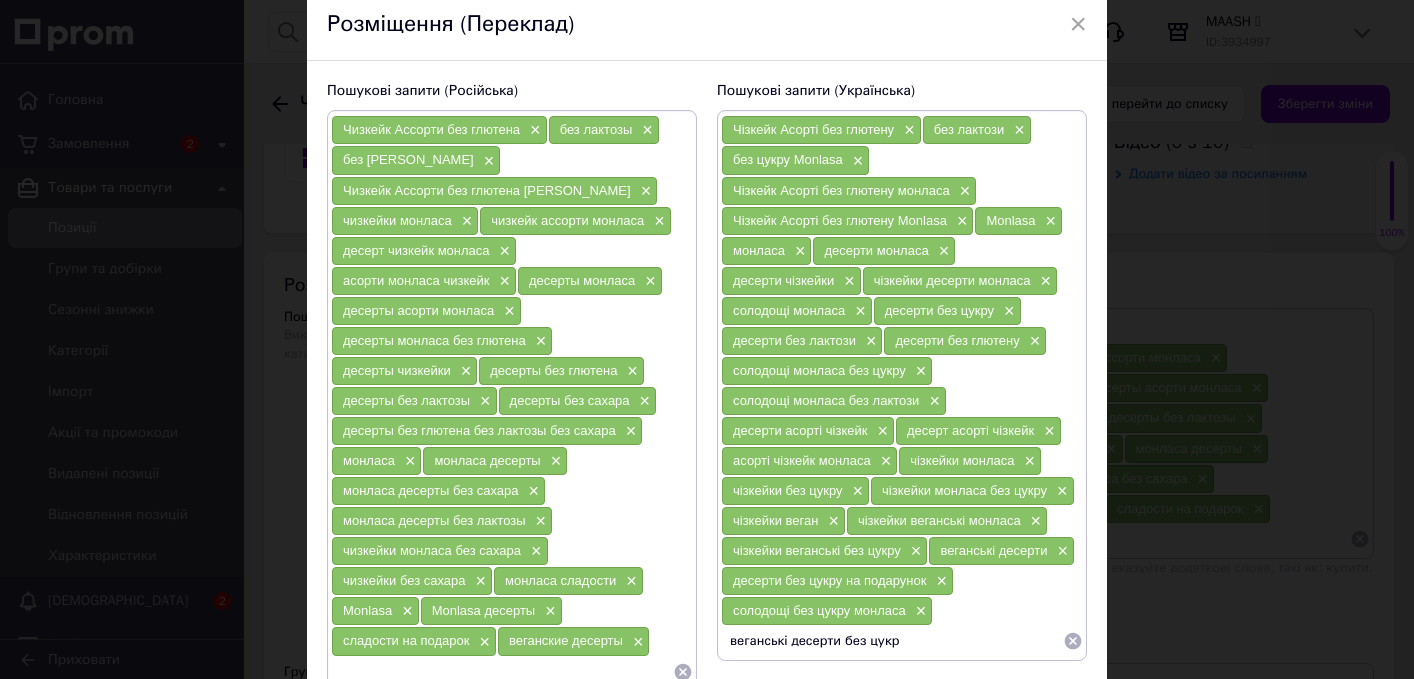 type on "веганські десерти без цукру" 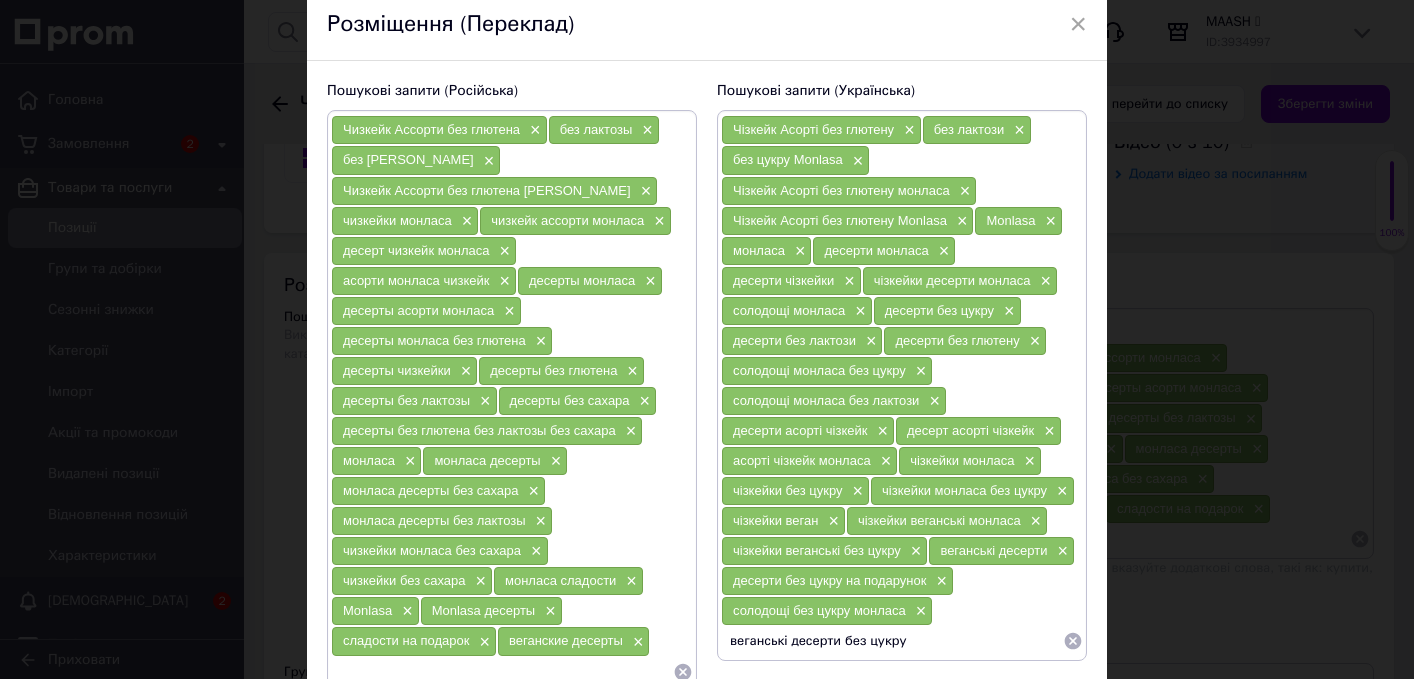 type 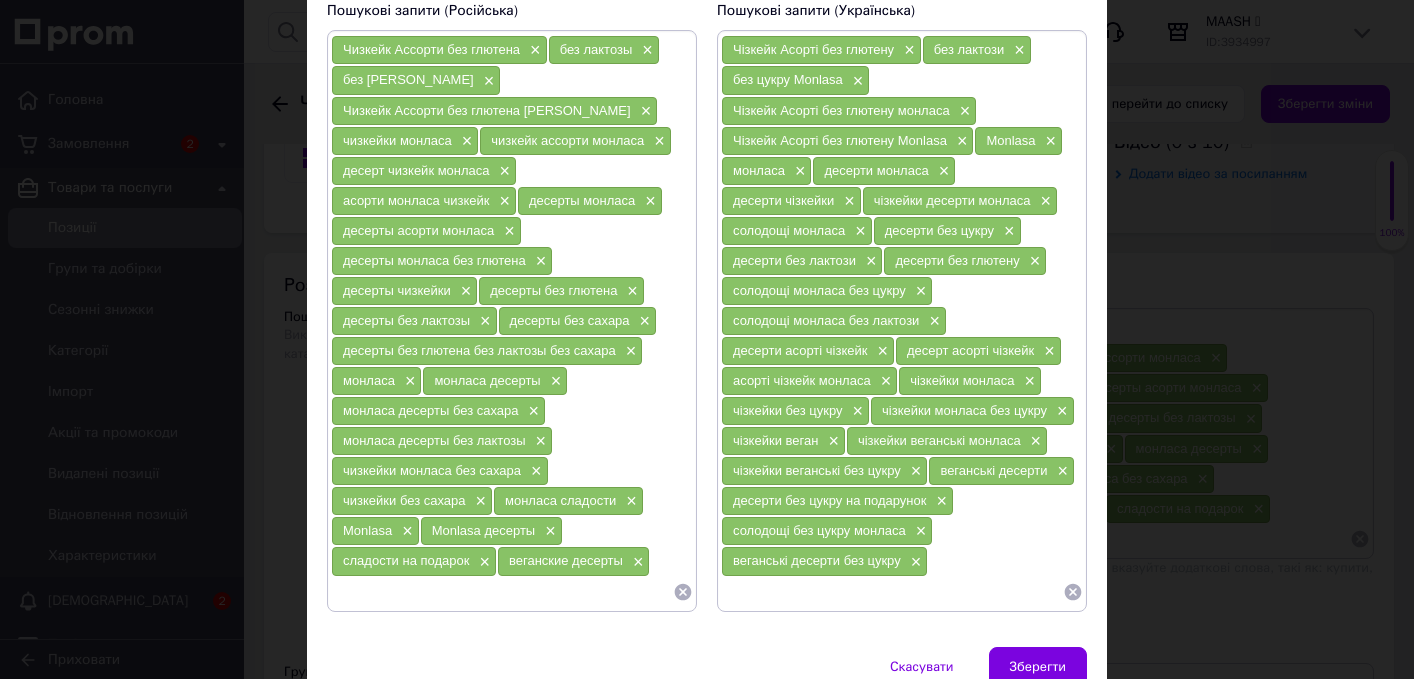 scroll, scrollTop: 195, scrollLeft: 0, axis: vertical 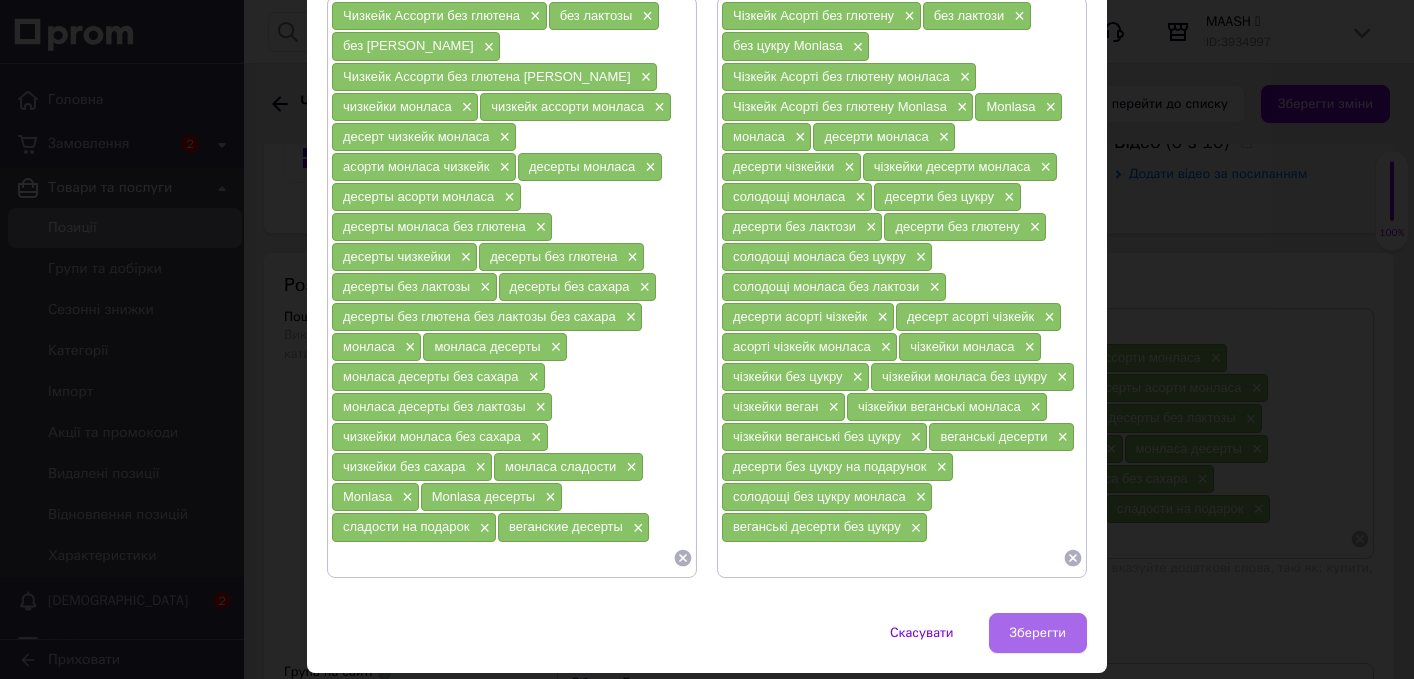 click on "Зберегти" at bounding box center (1038, 633) 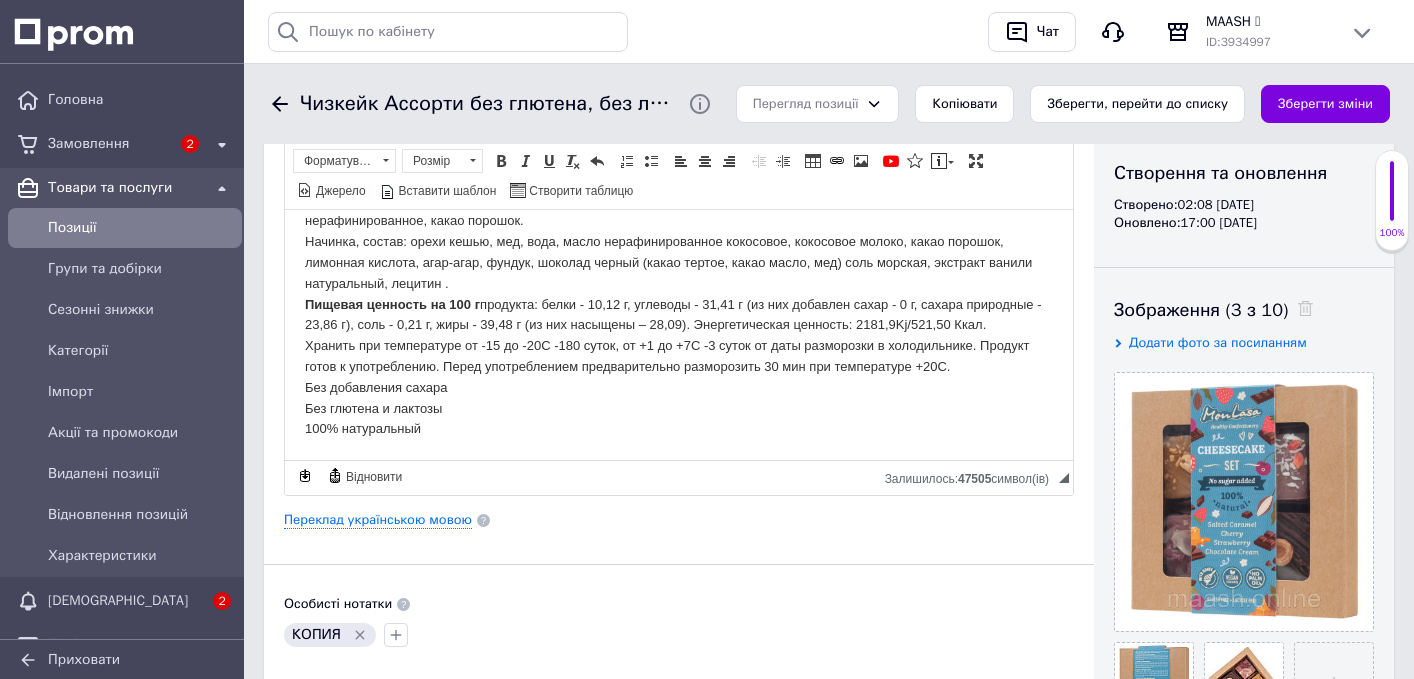 scroll, scrollTop: 236, scrollLeft: 0, axis: vertical 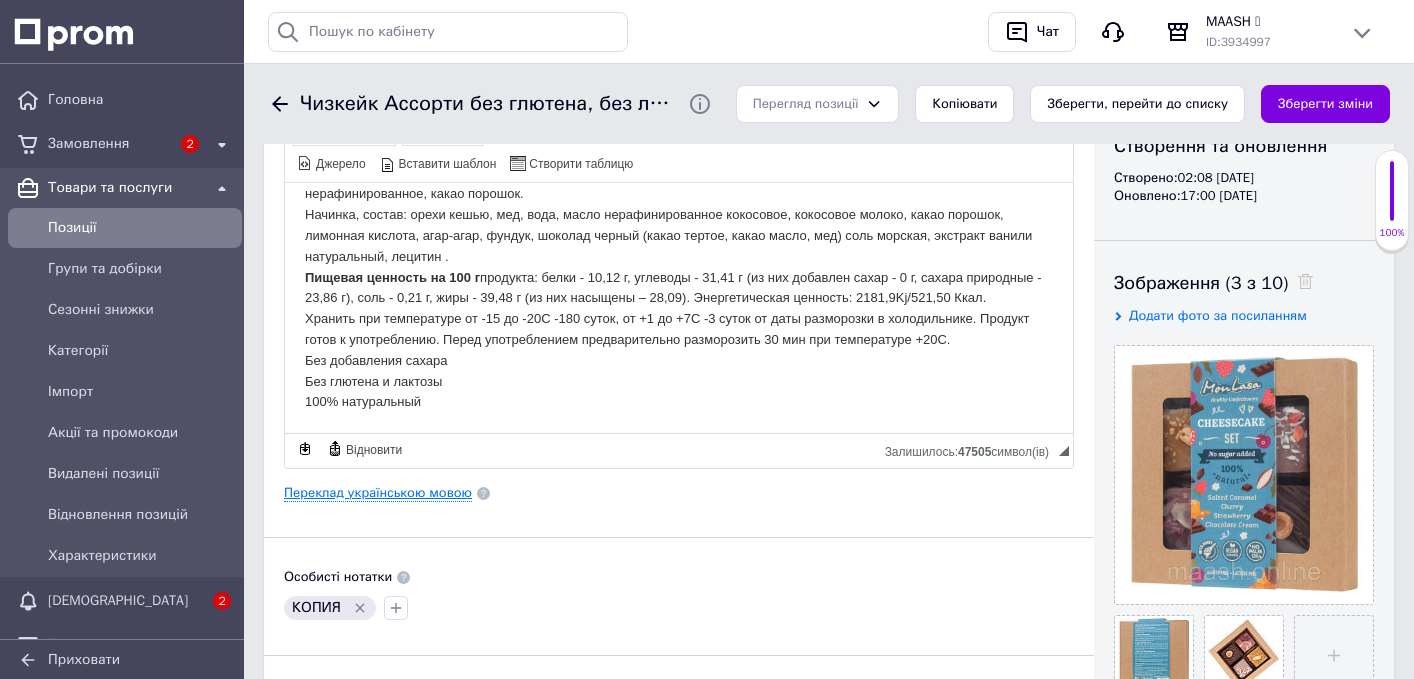 click on "Переклад українською мовою" at bounding box center [378, 493] 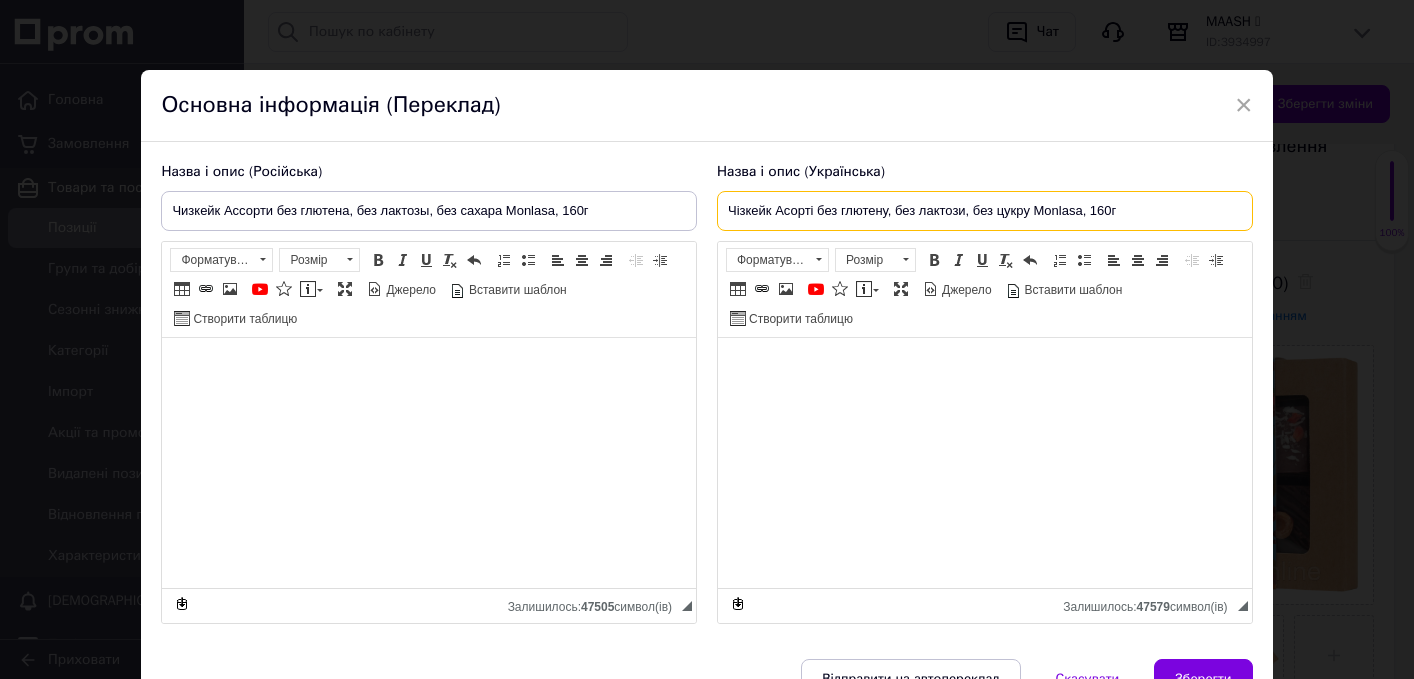 click on "Чізкейк Асорті без глютену, без лактози, без цукру Monlasa, 160г" at bounding box center (985, 211) 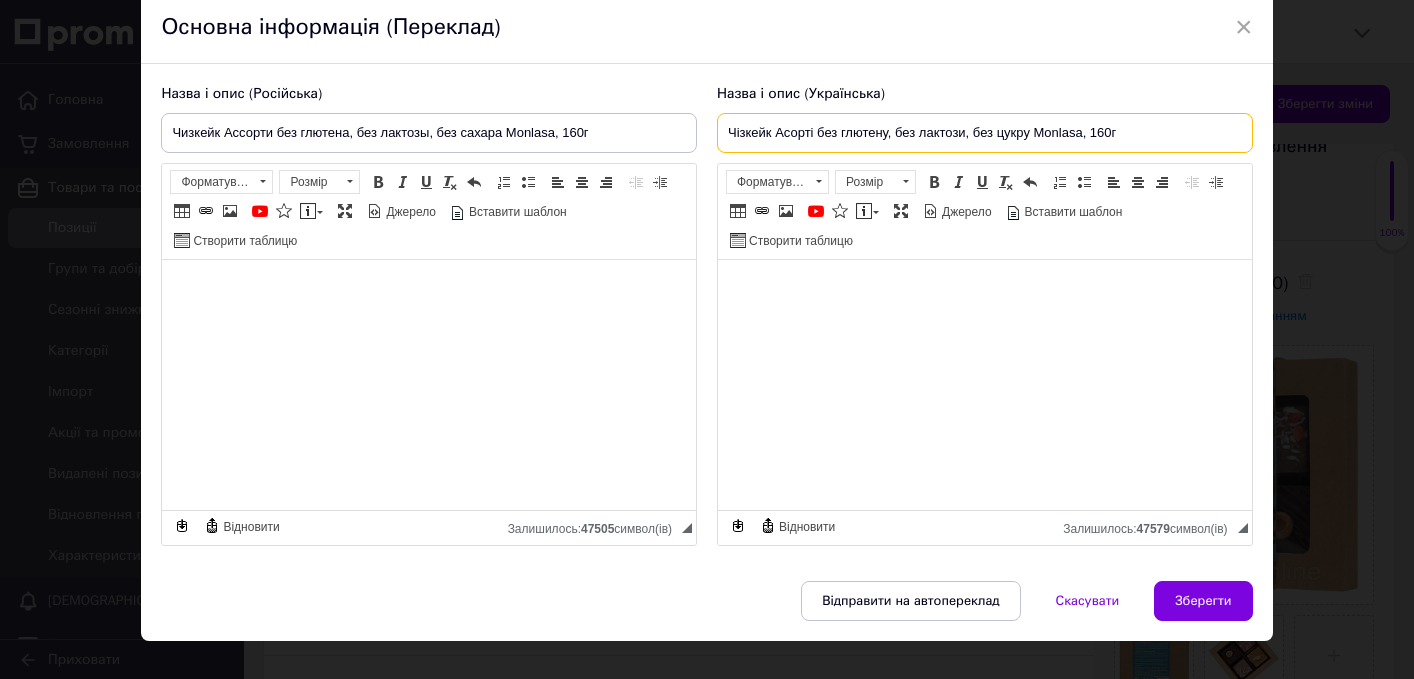 scroll, scrollTop: 110, scrollLeft: 0, axis: vertical 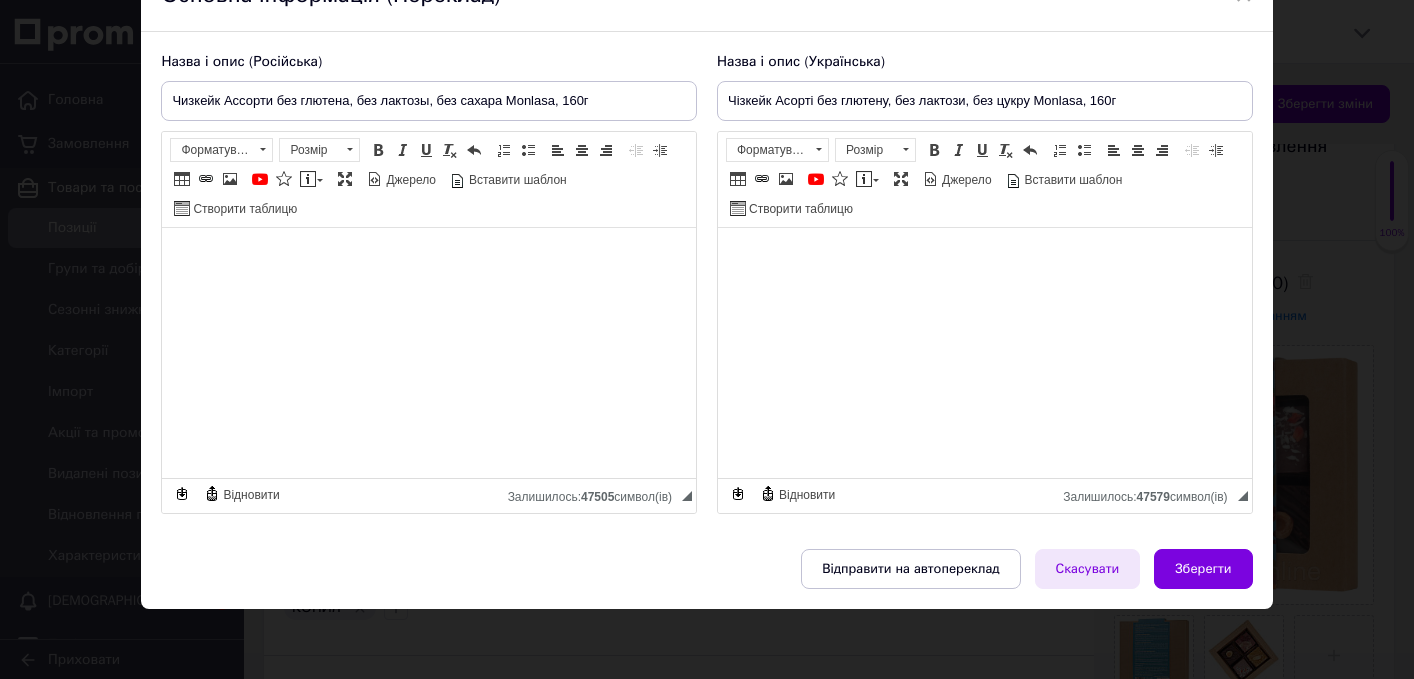 click on "Скасувати" at bounding box center [1088, 569] 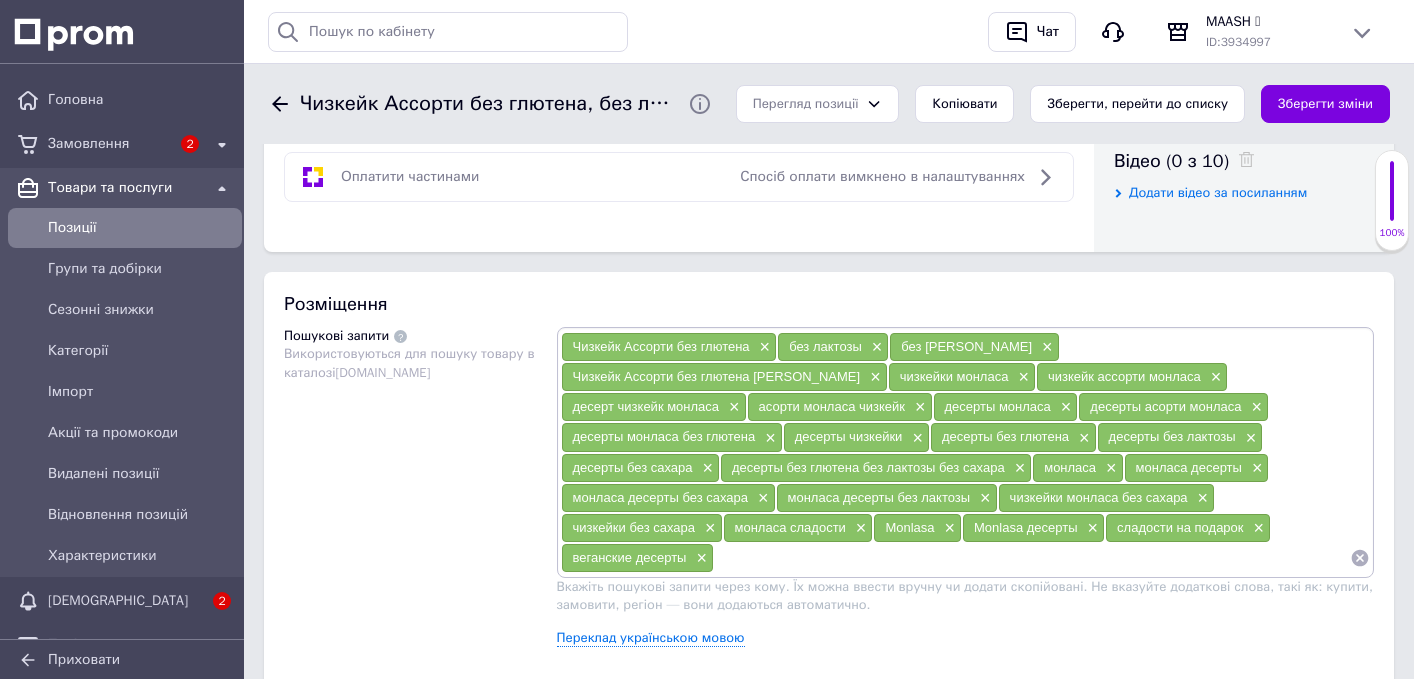 scroll, scrollTop: 1250, scrollLeft: 0, axis: vertical 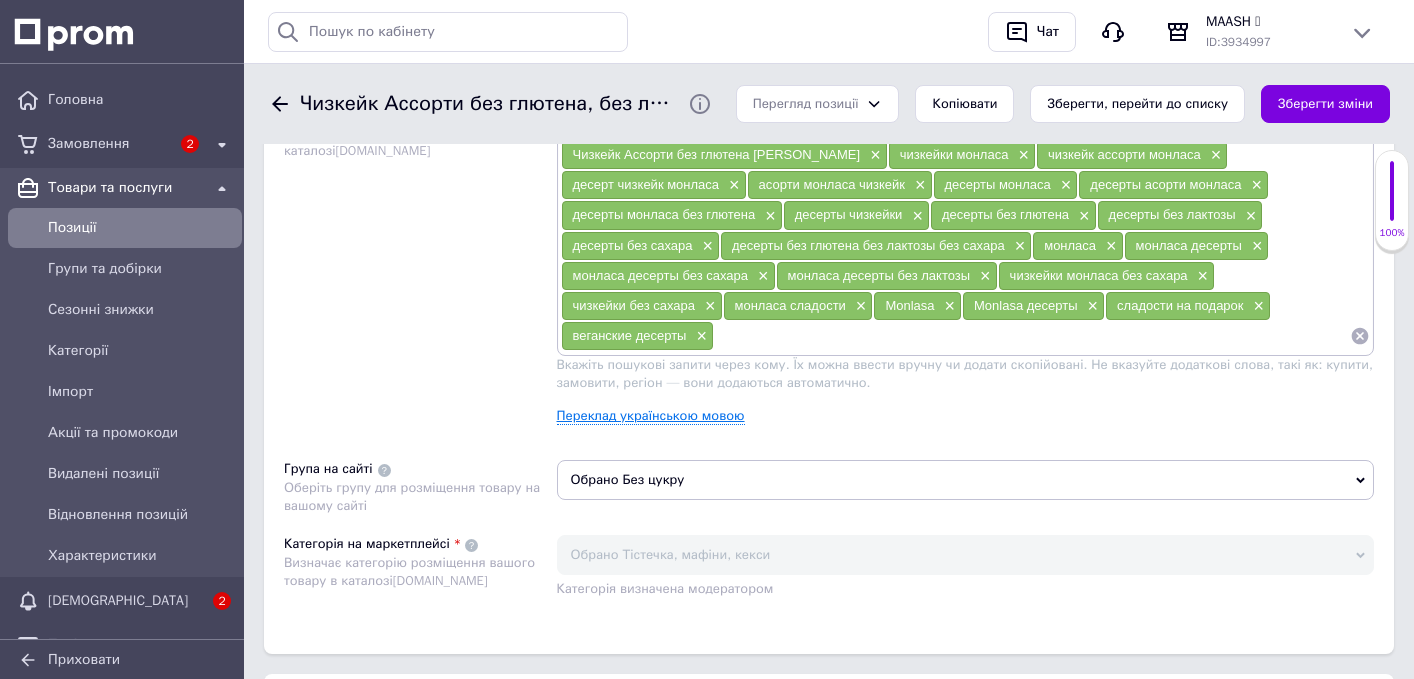 click on "Переклад українською мовою" at bounding box center [651, 416] 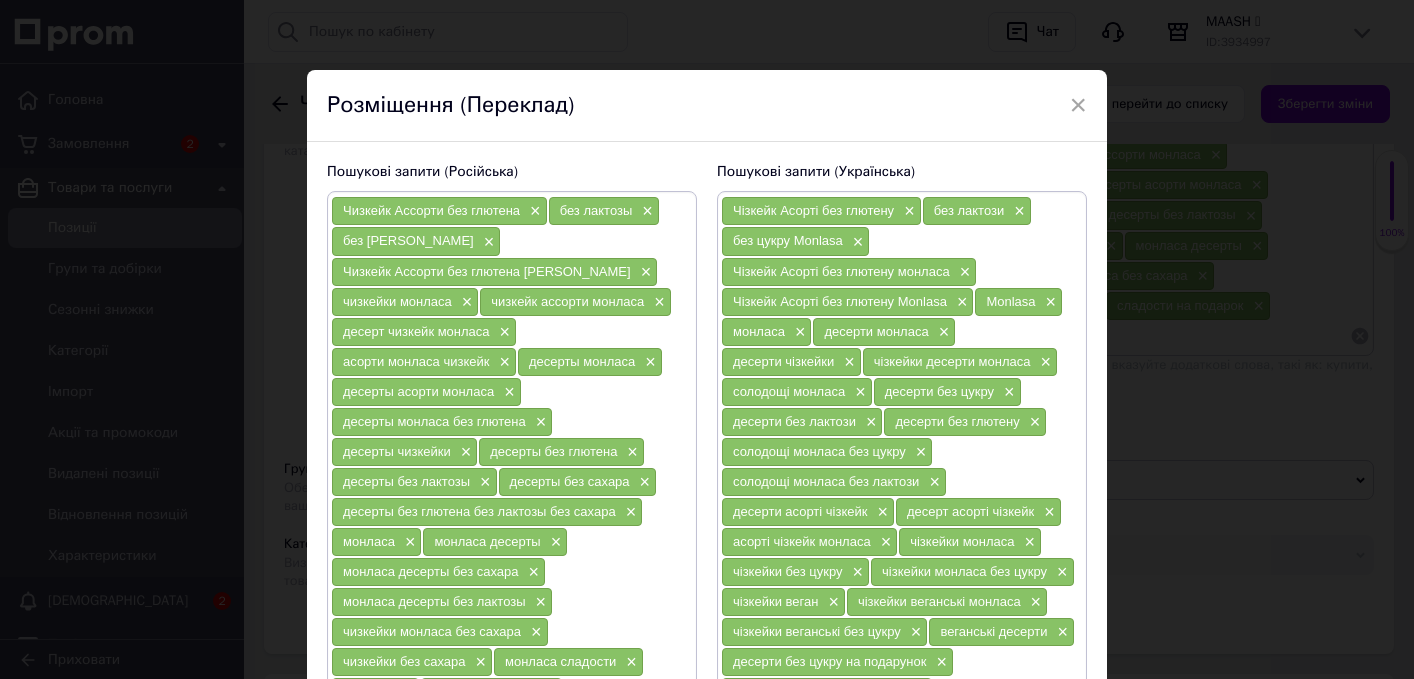 scroll, scrollTop: 260, scrollLeft: 0, axis: vertical 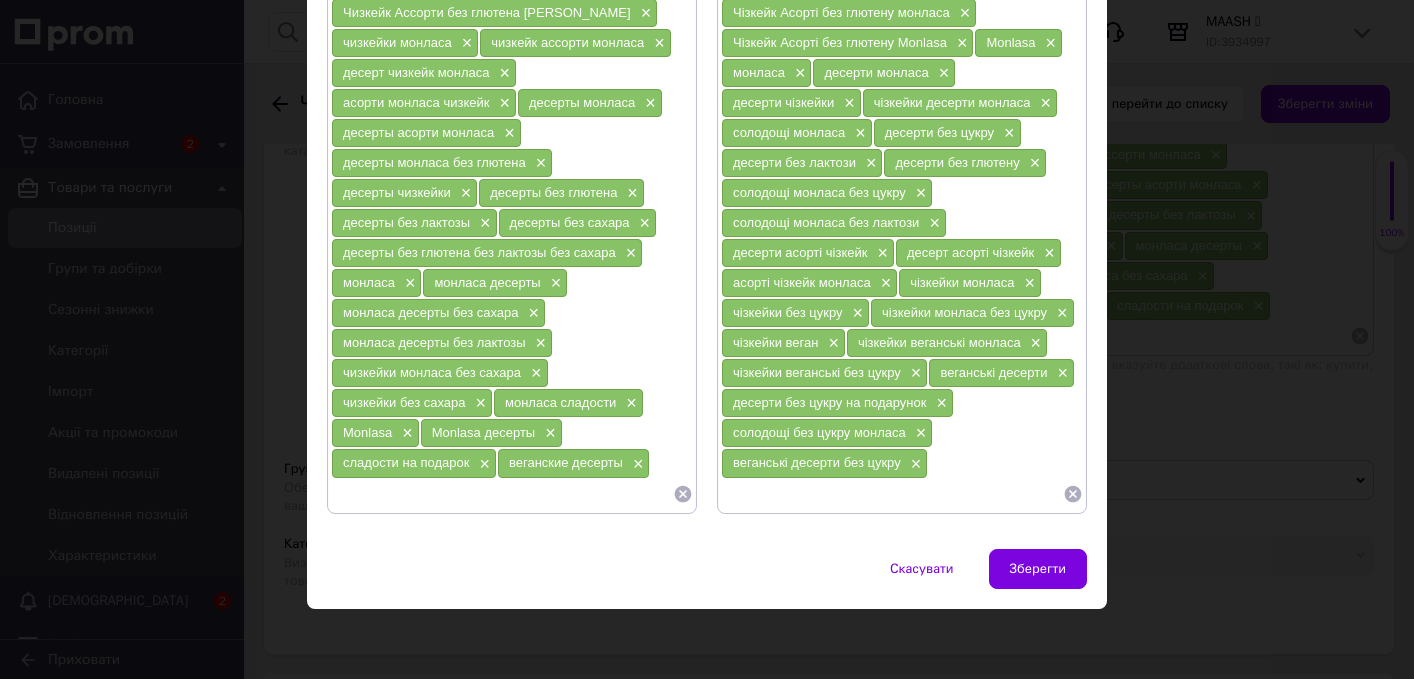 click at bounding box center (892, 494) 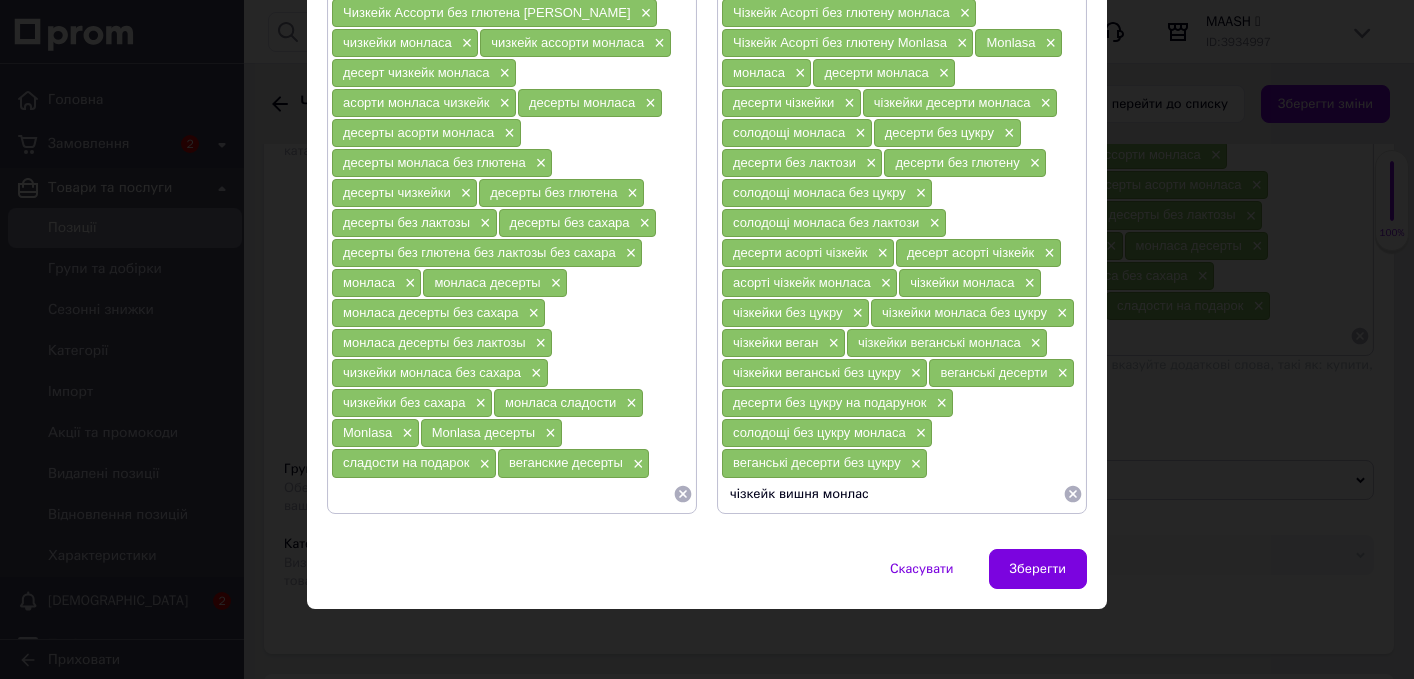 type on "чізкейк вишня монласа" 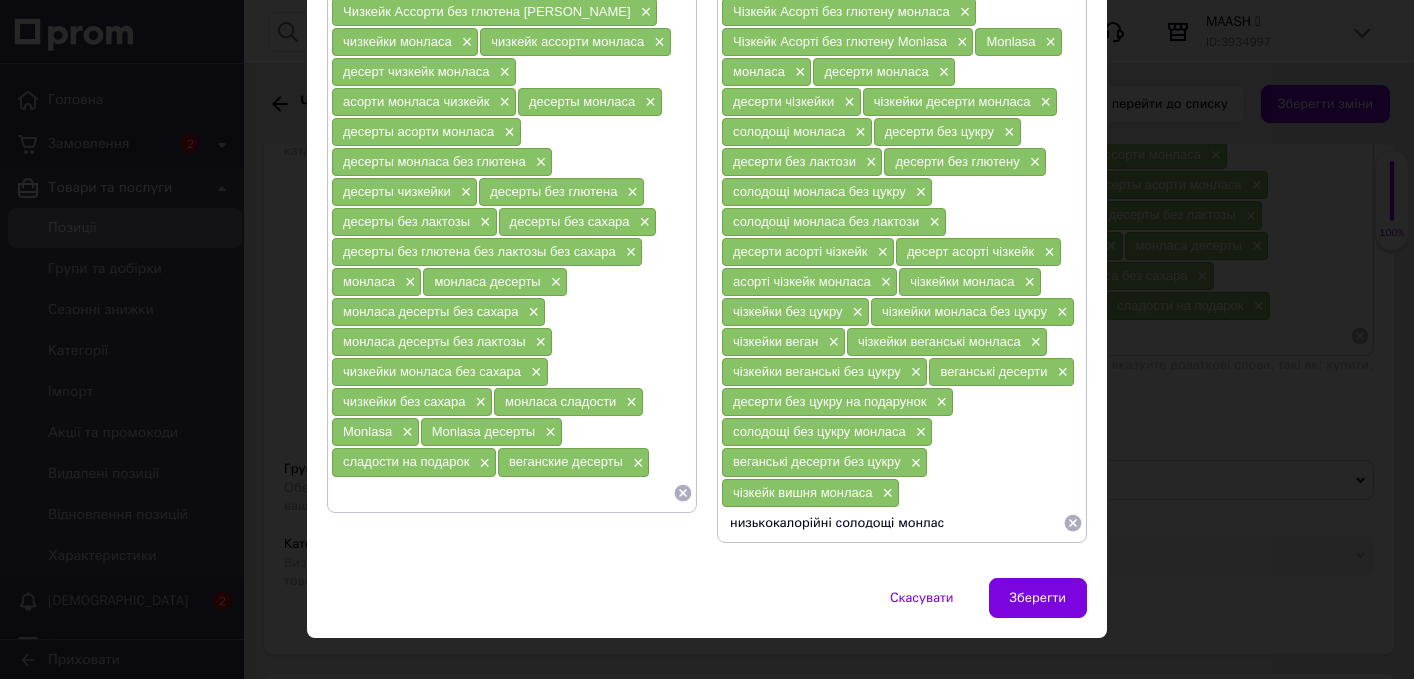 type on "низькокалорійні солодощі монласа" 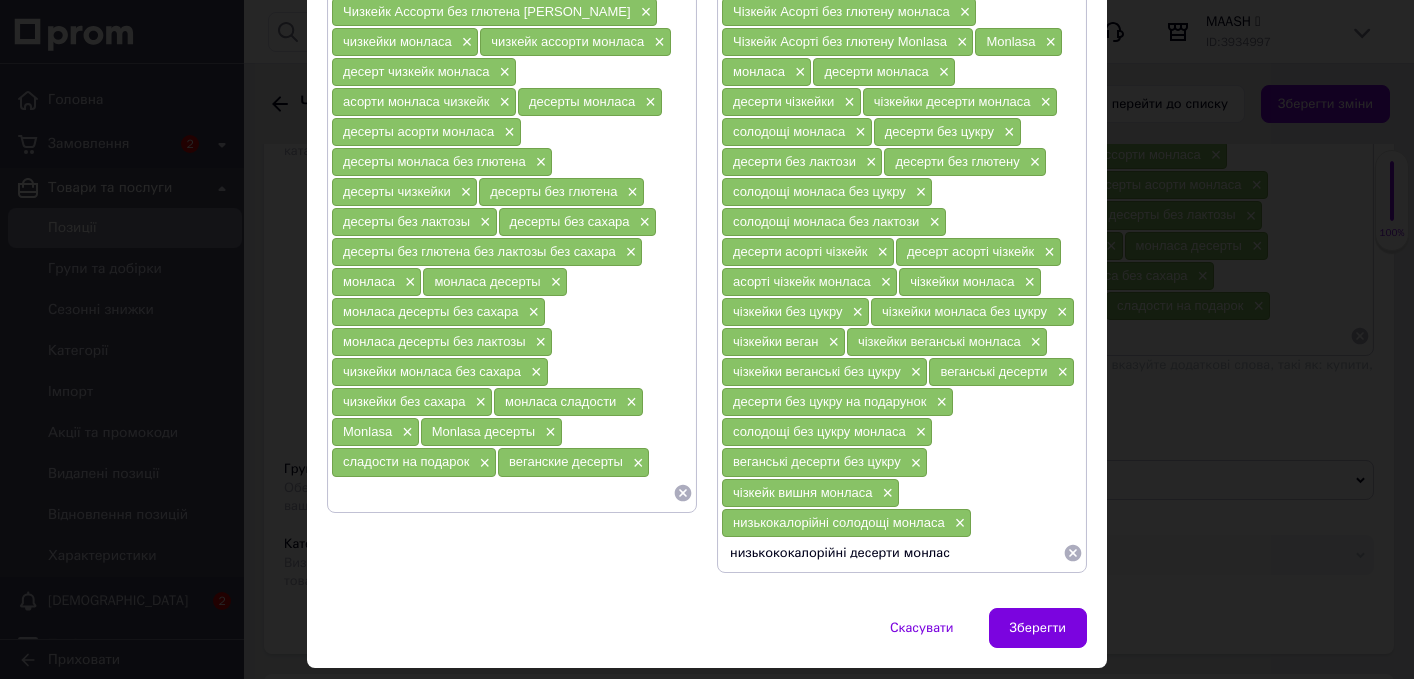type on "низькококалорійні десерти монласа" 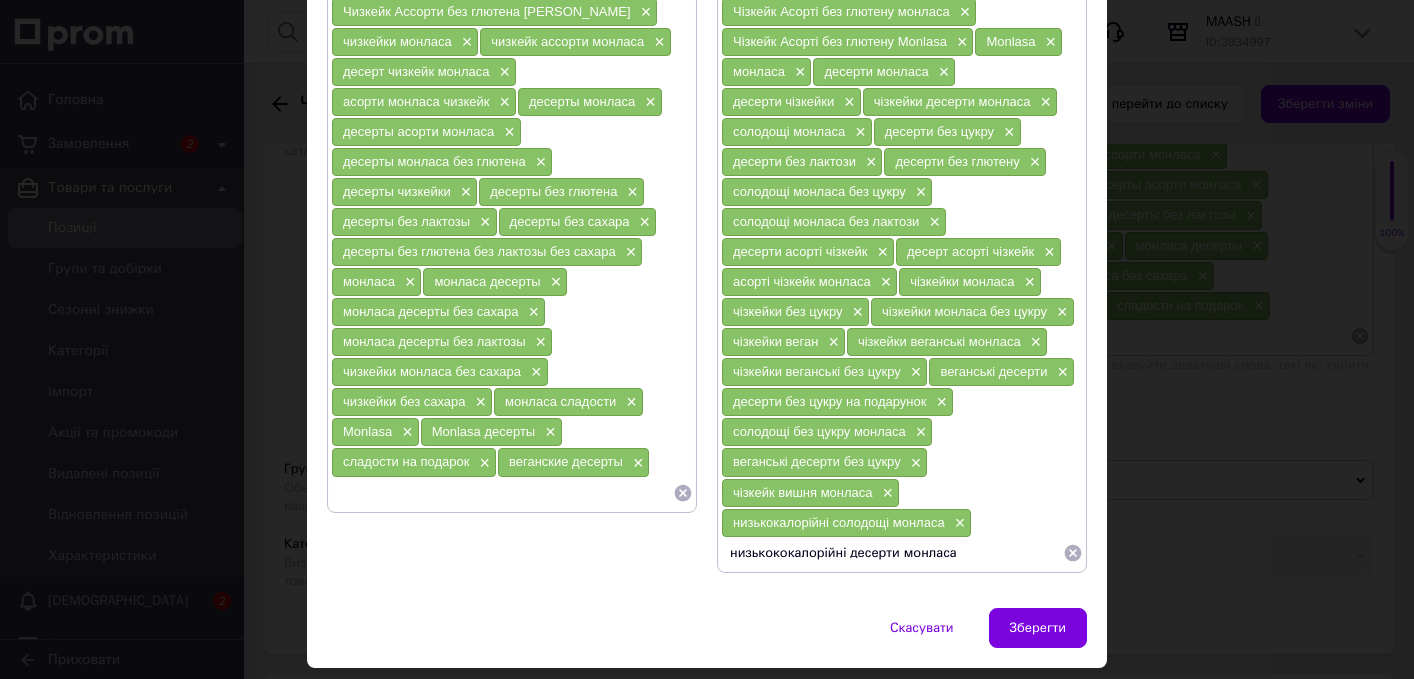 type 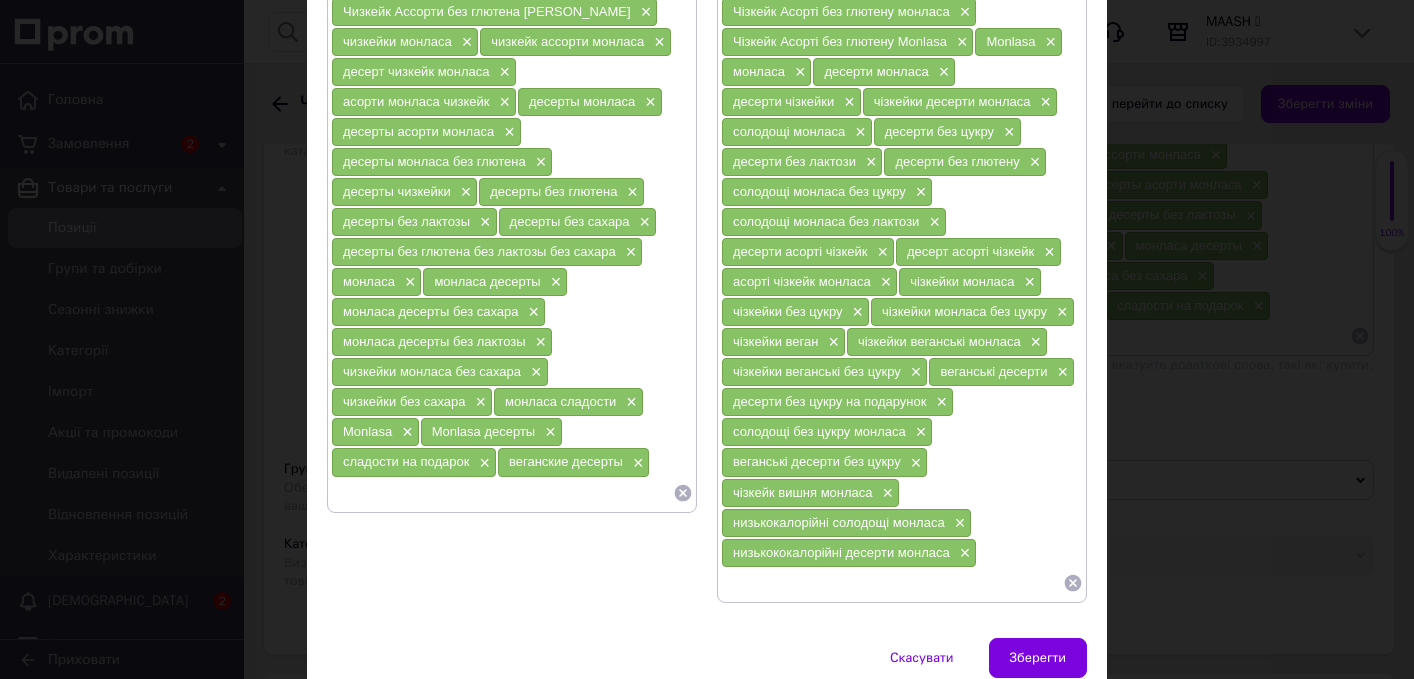 click at bounding box center [502, 493] 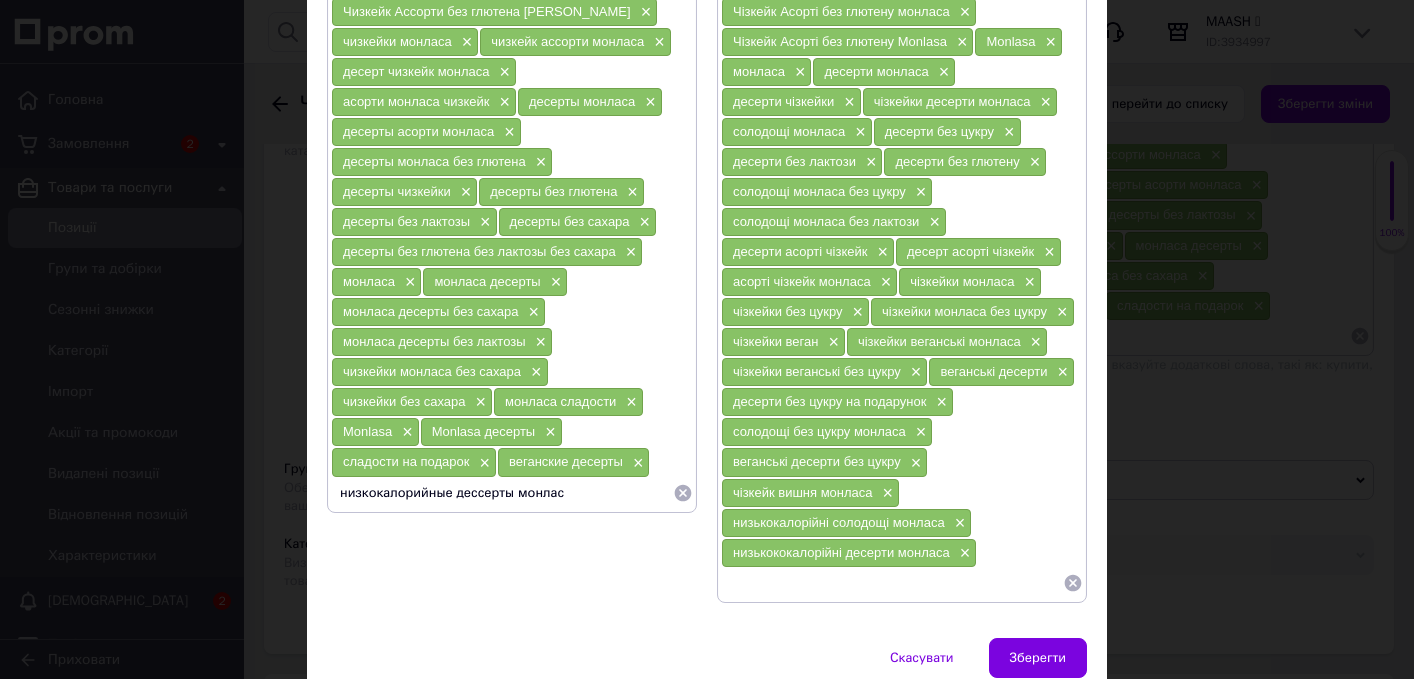 type on "низкокалорийные дессерты монласа" 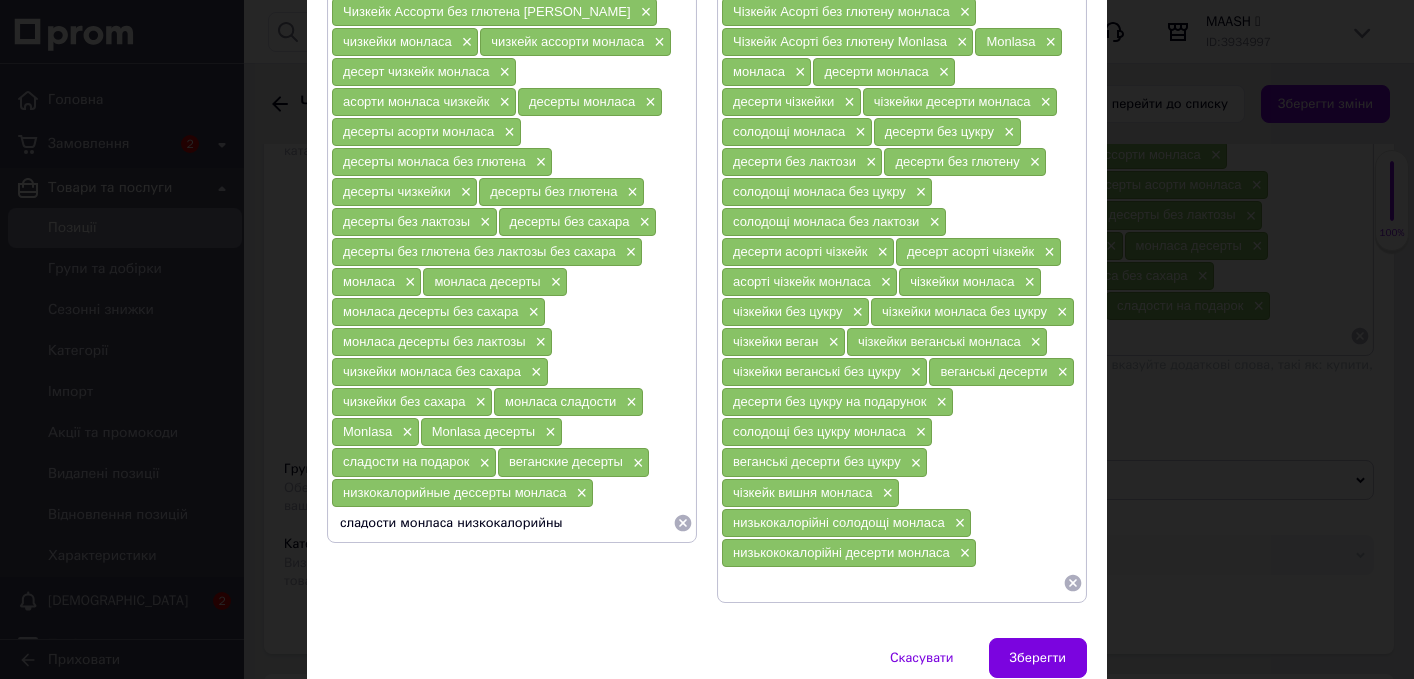 type on "сладости монласа низкокалорийные" 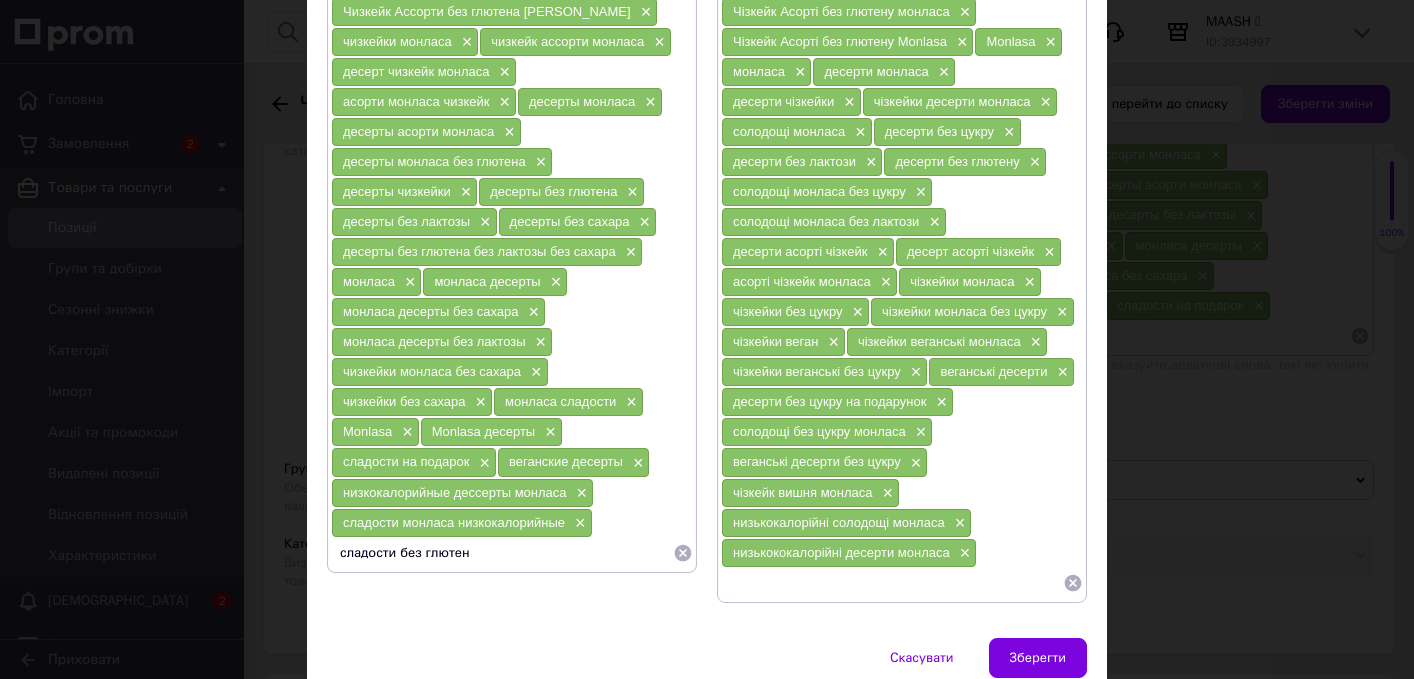 type on "сладости без глютена" 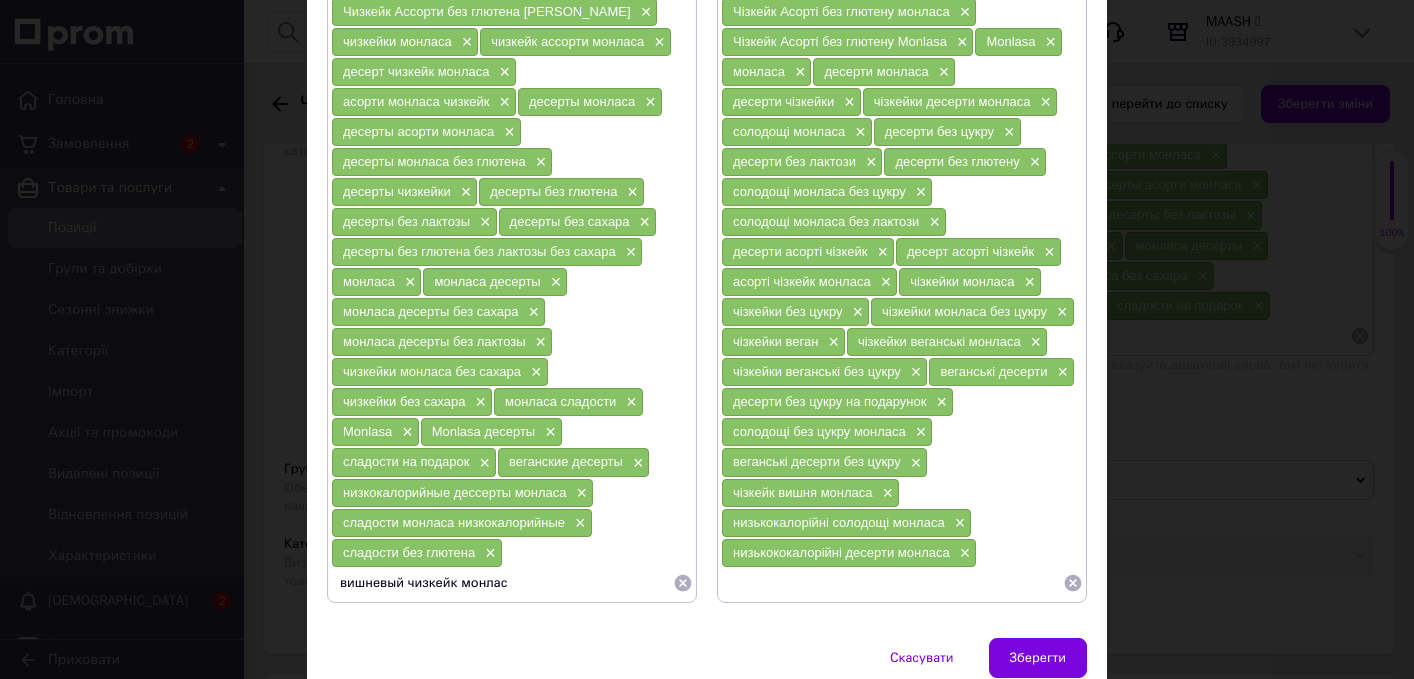 type on "вишневый чизкейк монласа" 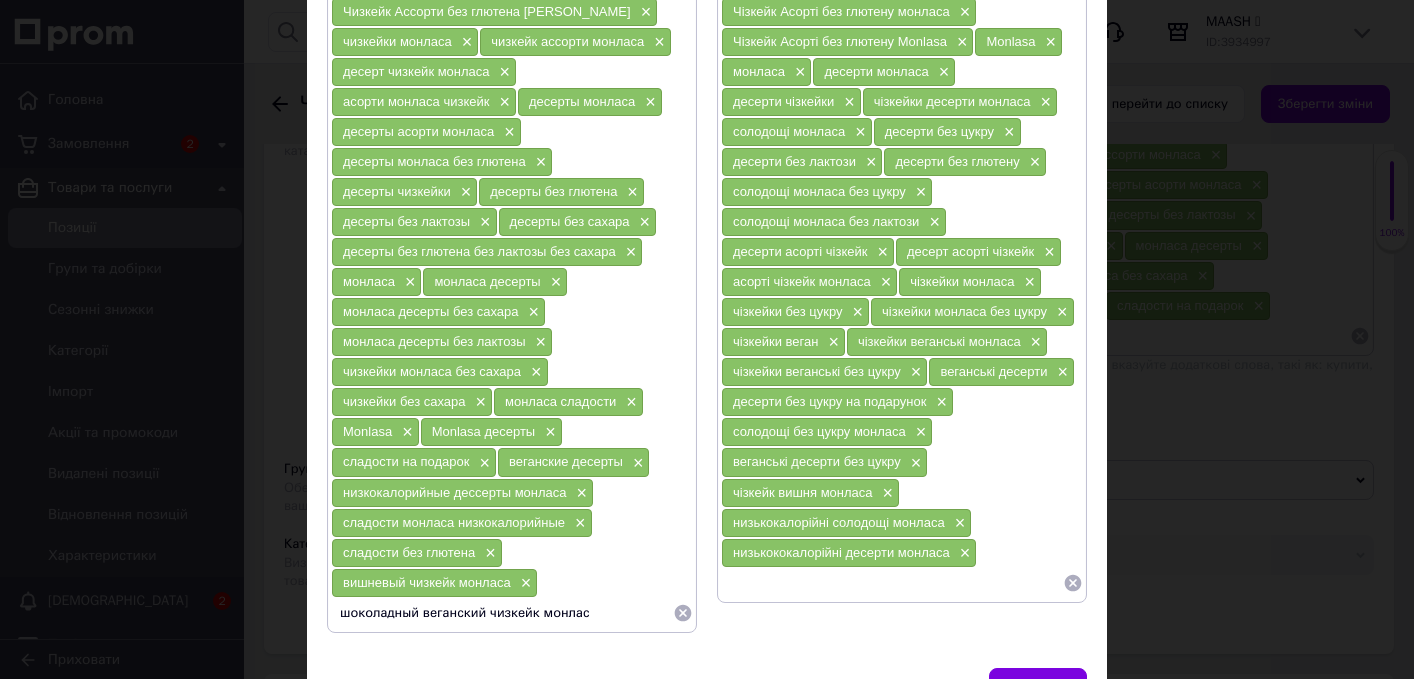 type on "шоколадный веганский чизкейк монласа" 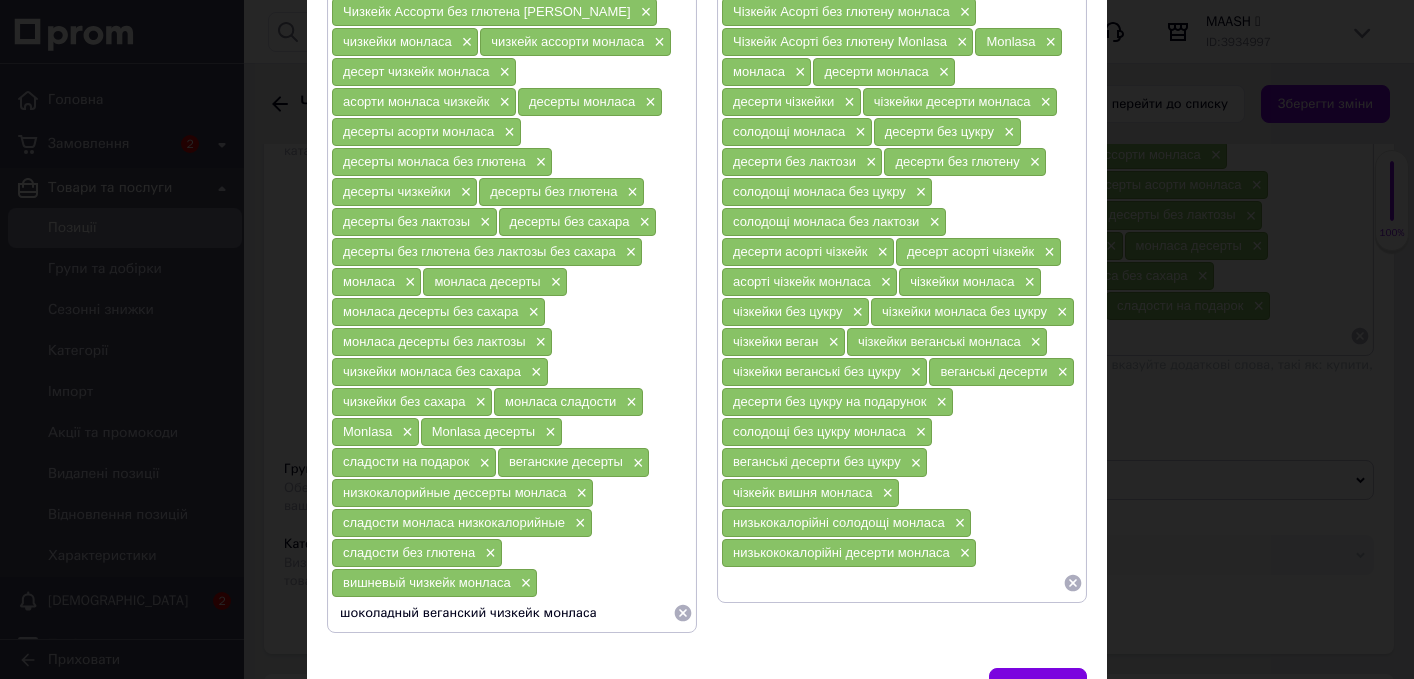 type 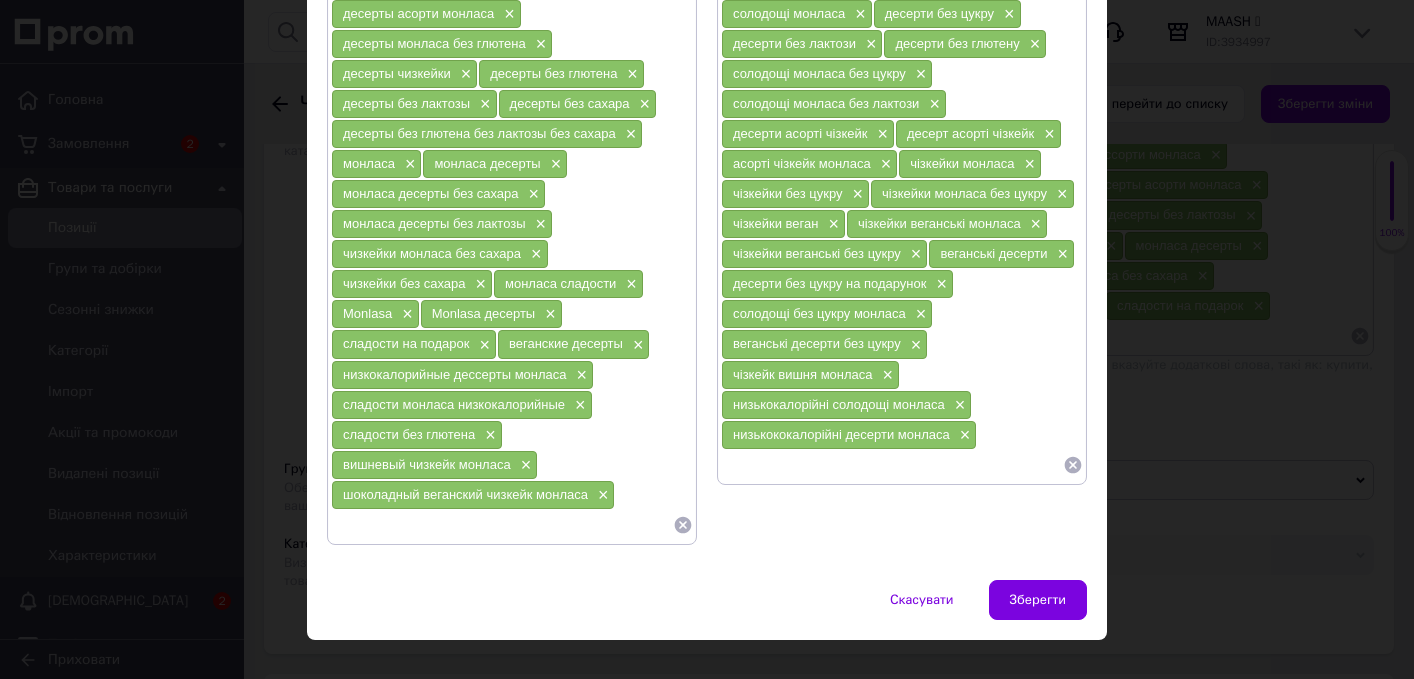 scroll, scrollTop: 410, scrollLeft: 0, axis: vertical 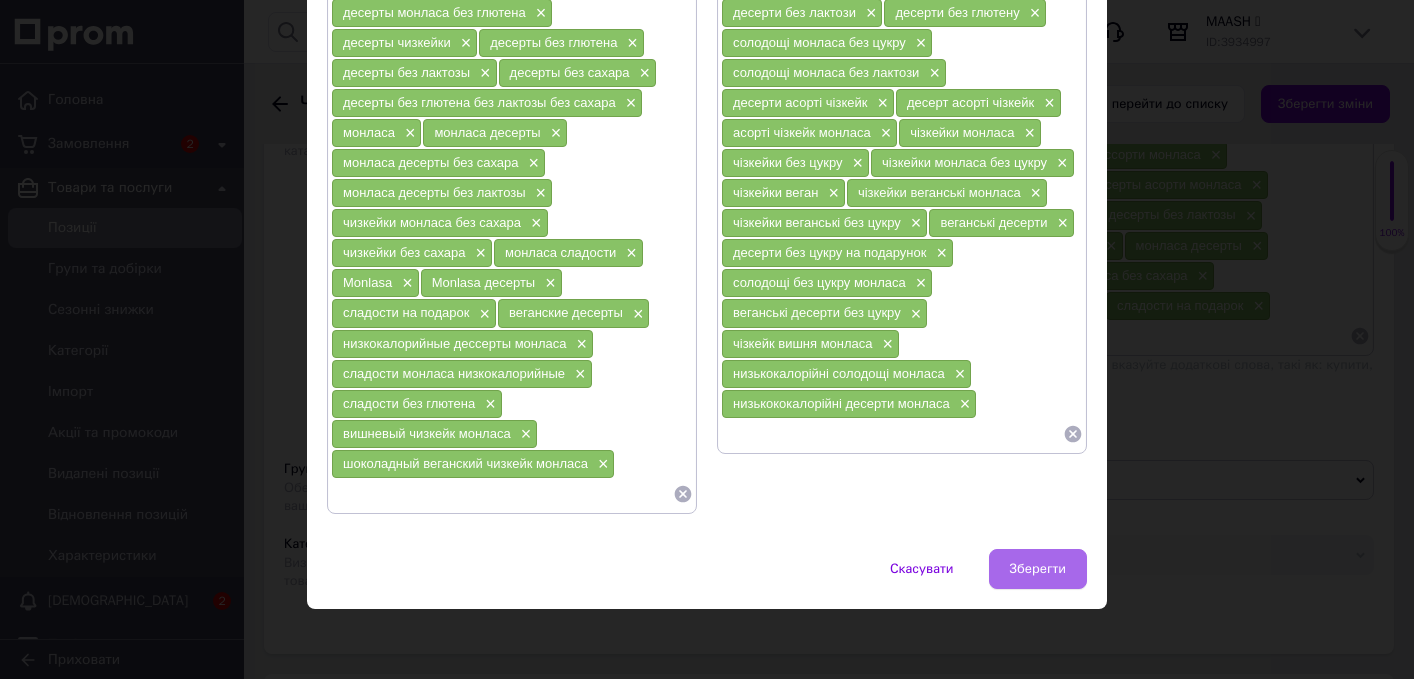 click on "Зберегти" at bounding box center (1038, 569) 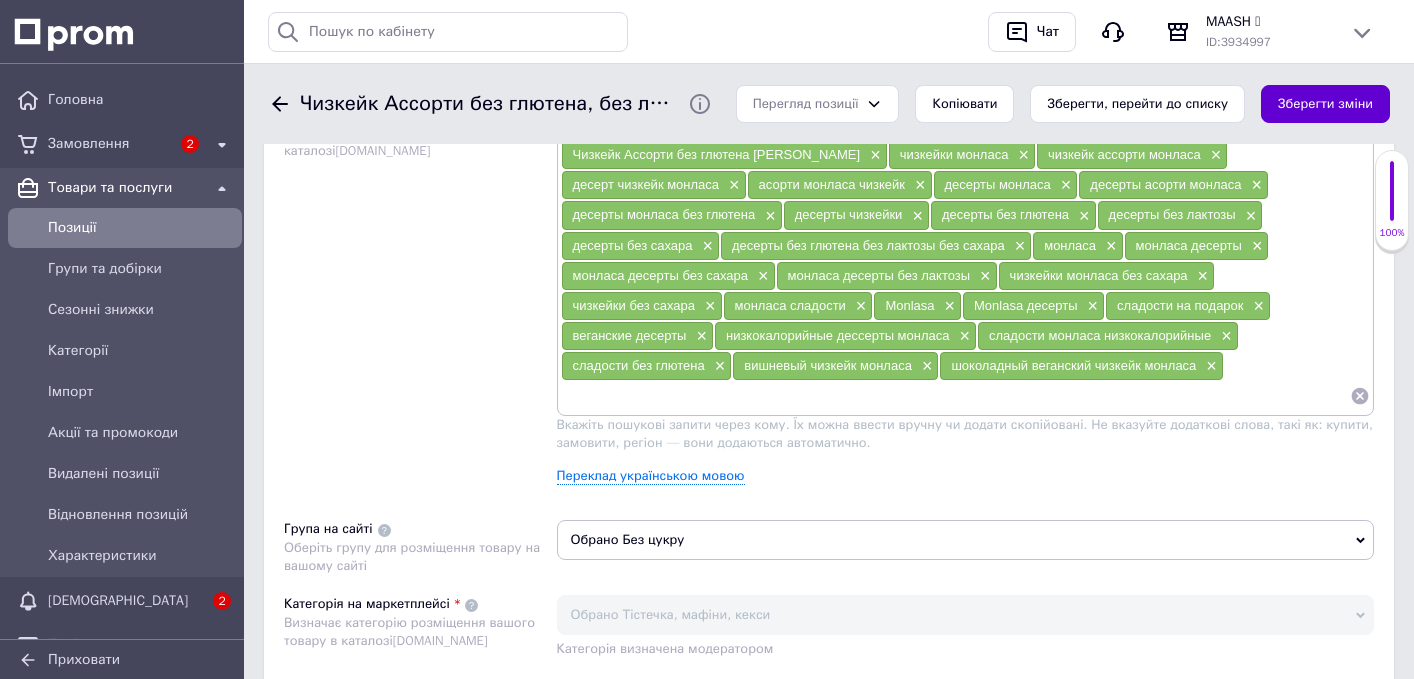 click on "Зберегти зміни" at bounding box center (1325, 104) 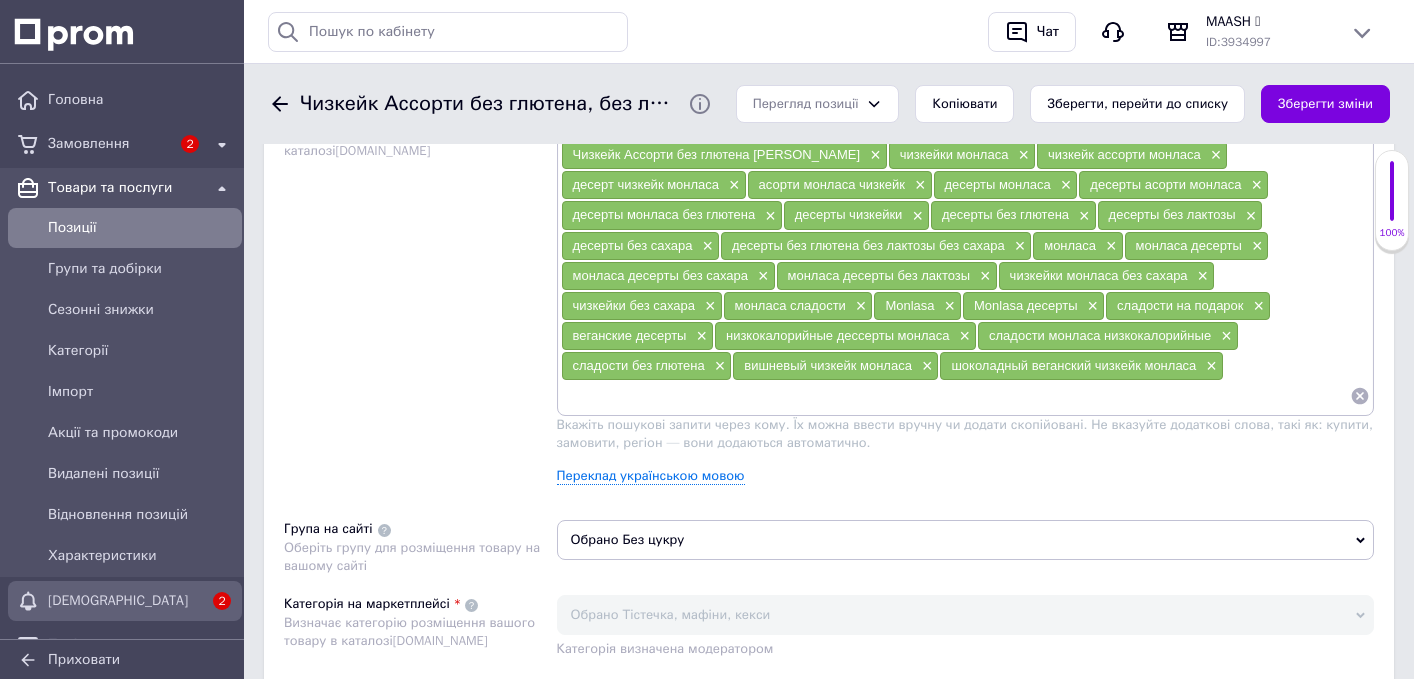 click on "[DEMOGRAPHIC_DATA]" at bounding box center [125, 601] 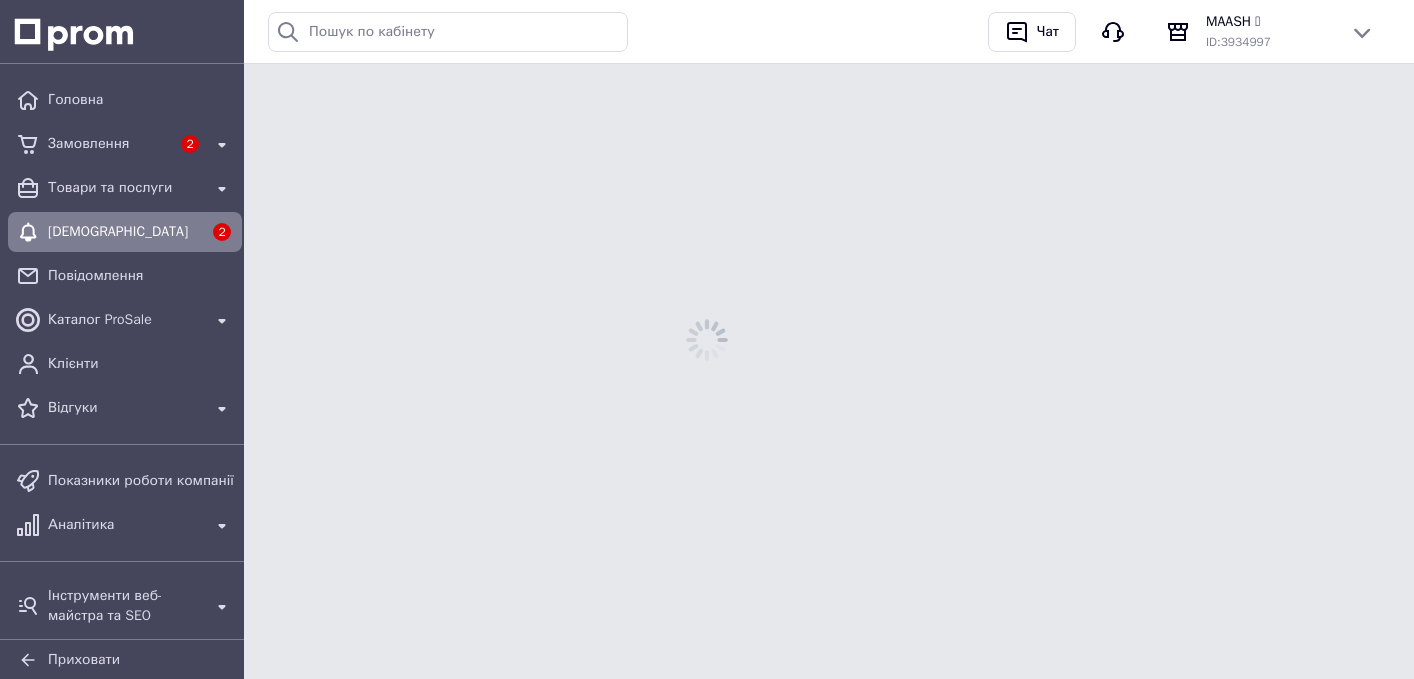 scroll, scrollTop: 0, scrollLeft: 0, axis: both 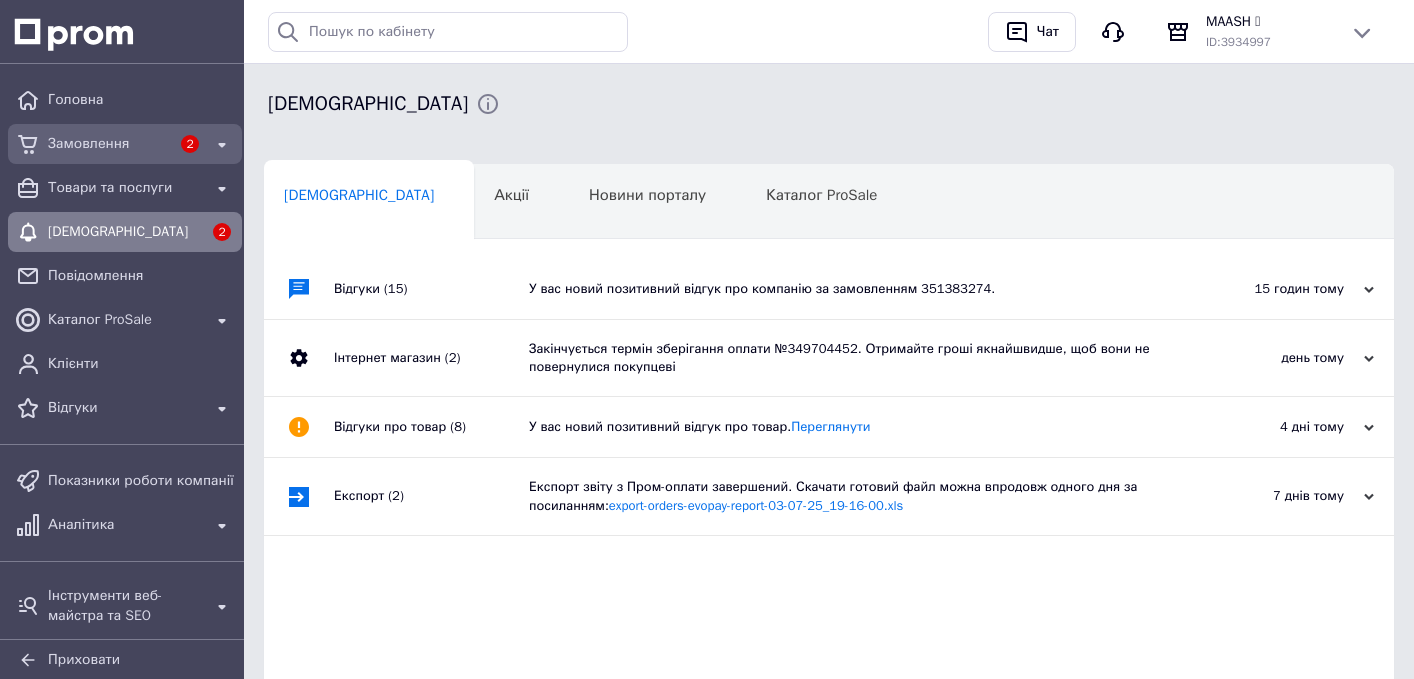 click on "Замовлення" at bounding box center (109, 144) 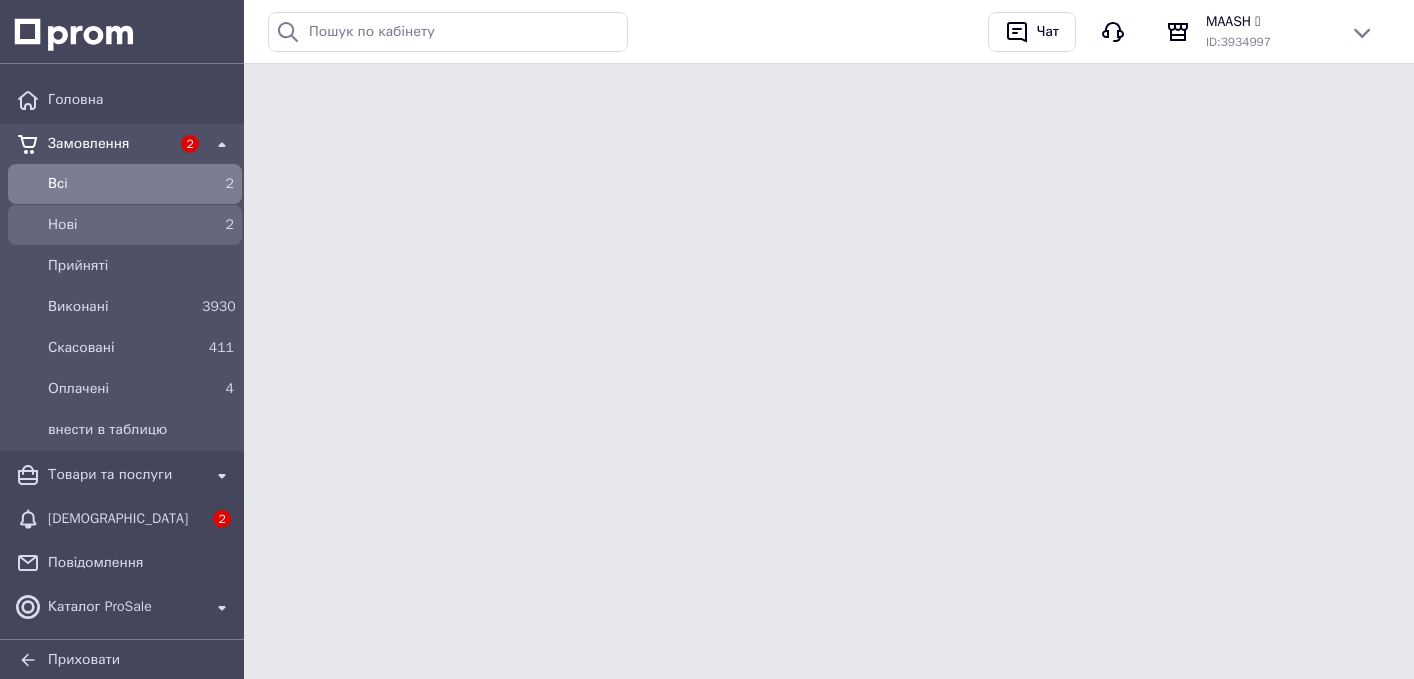 click on "Нові" at bounding box center [121, 225] 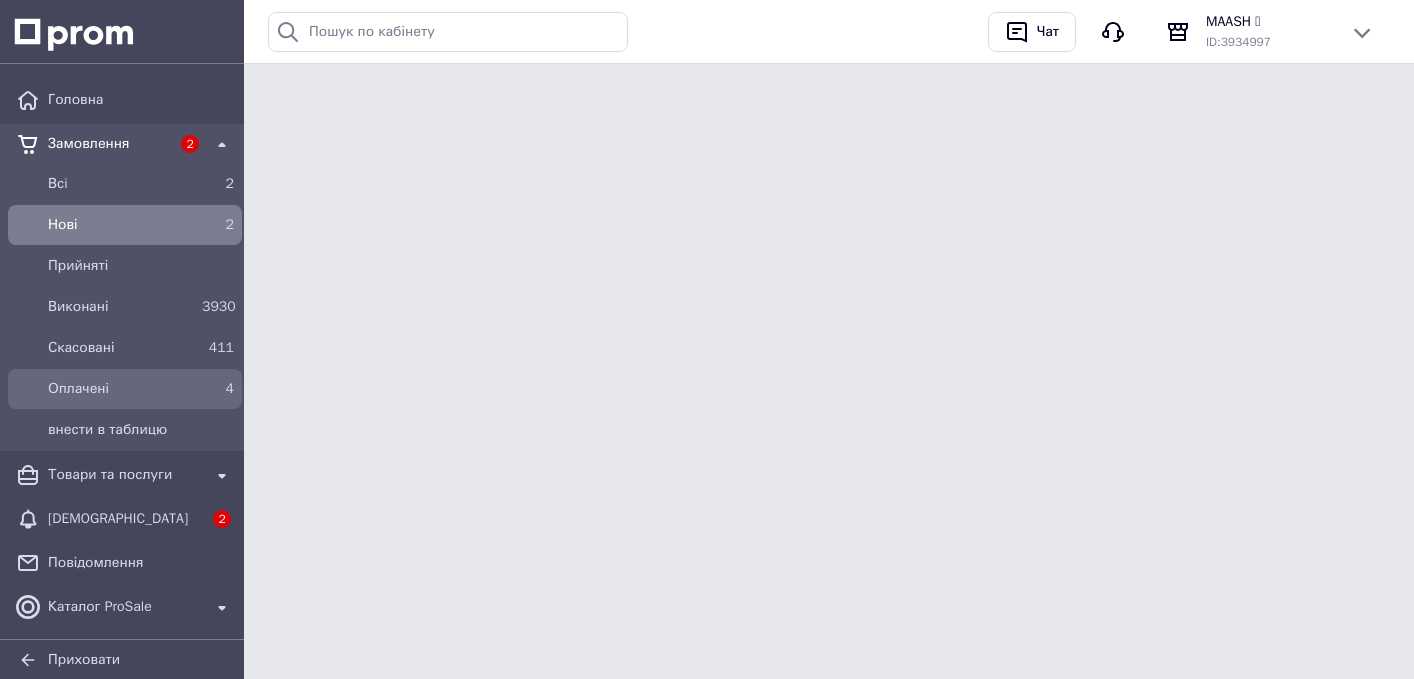 click on "Оплачені" at bounding box center (121, 389) 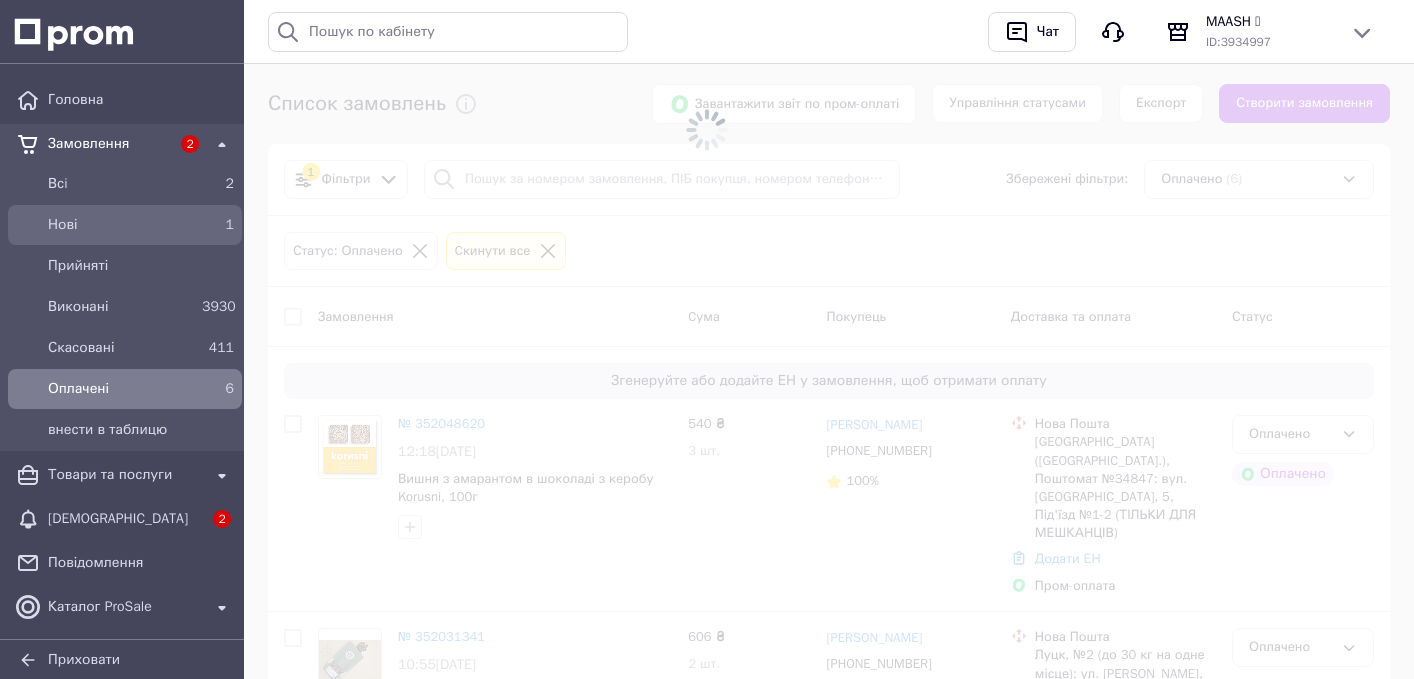 click on "Нові 1" at bounding box center [125, 225] 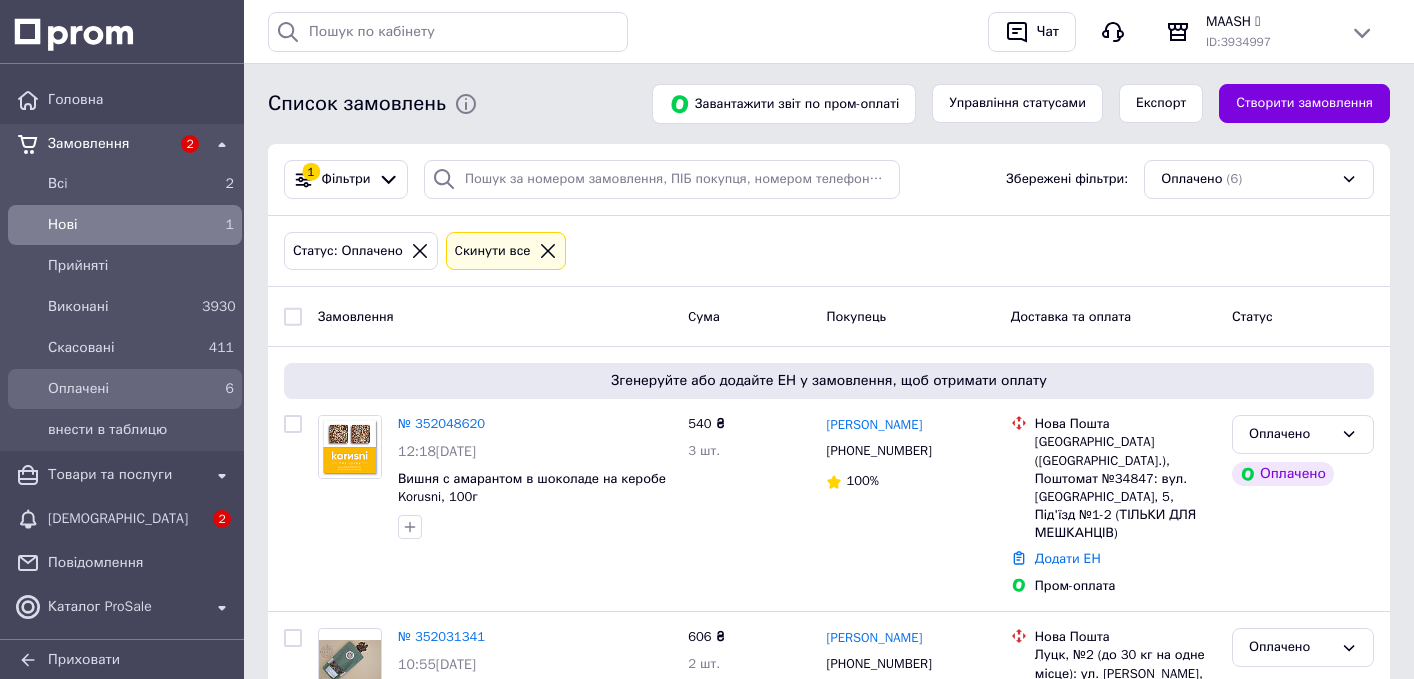 click on "Оплачені" at bounding box center [121, 389] 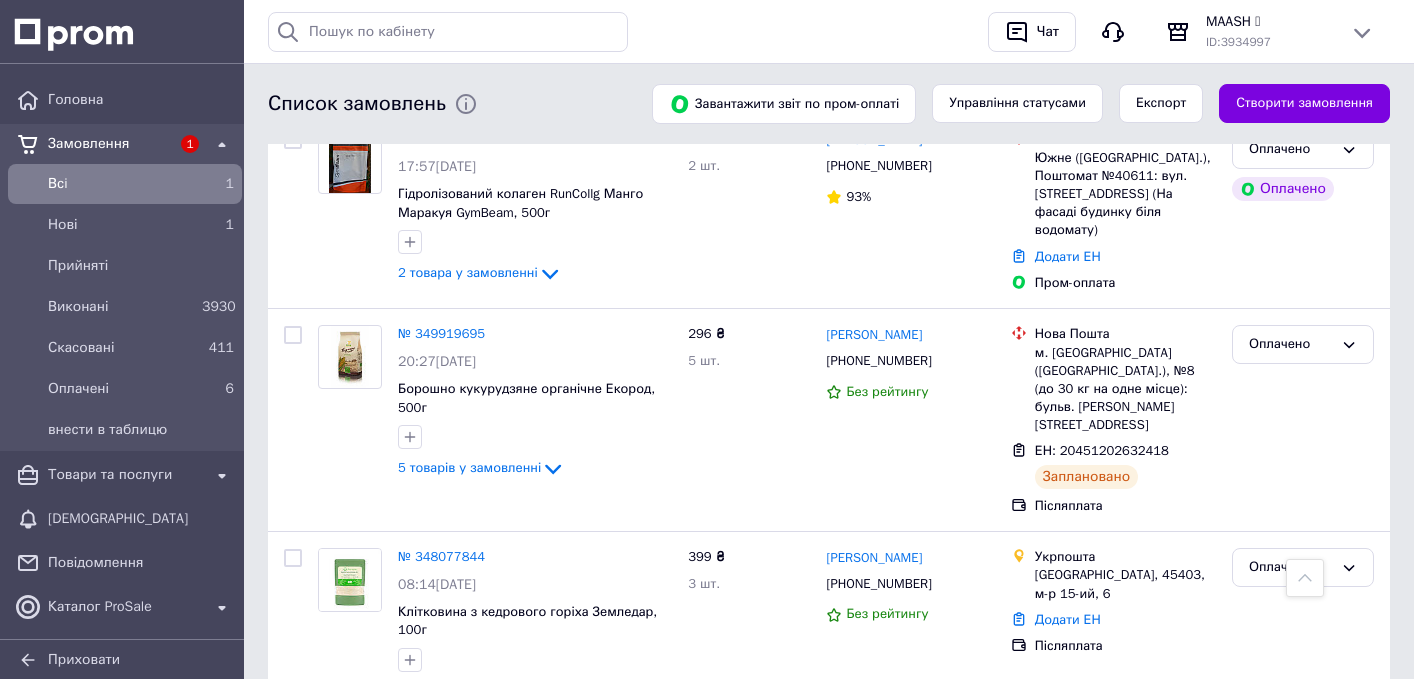 scroll, scrollTop: 895, scrollLeft: 0, axis: vertical 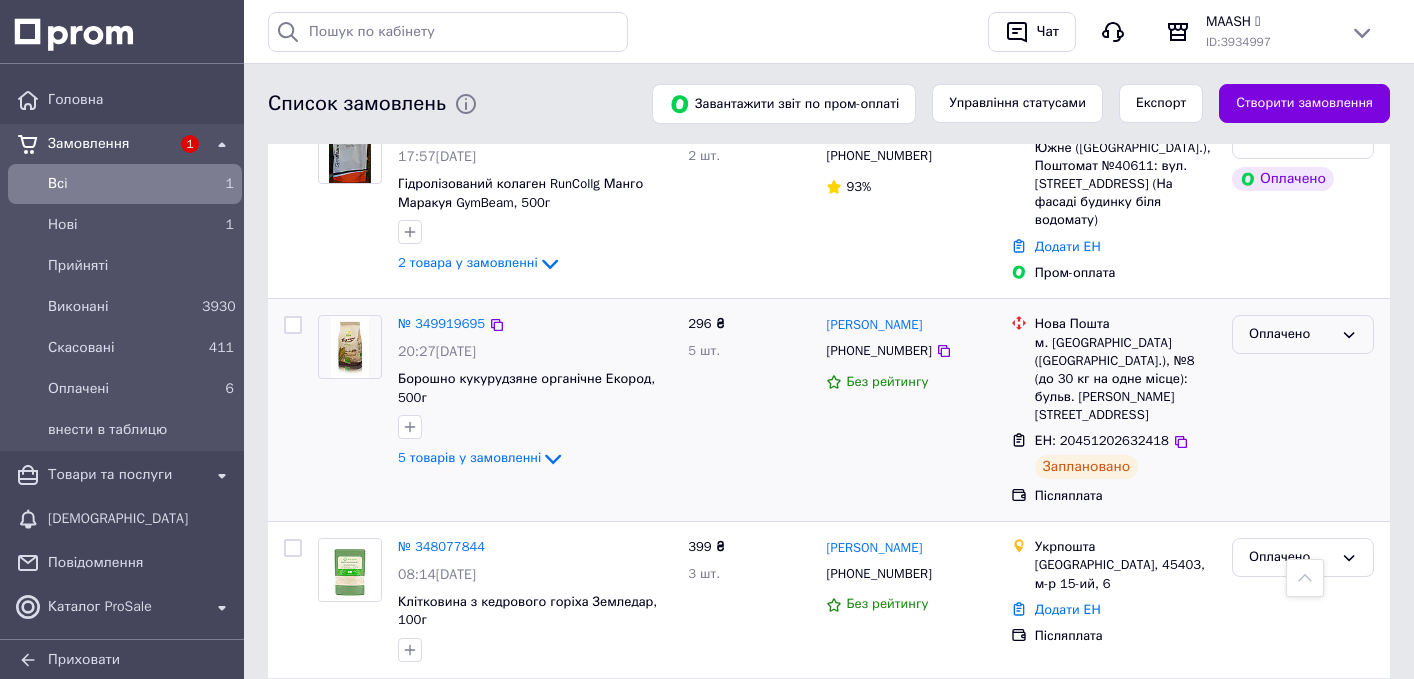 click on "Оплачено" at bounding box center (1291, 334) 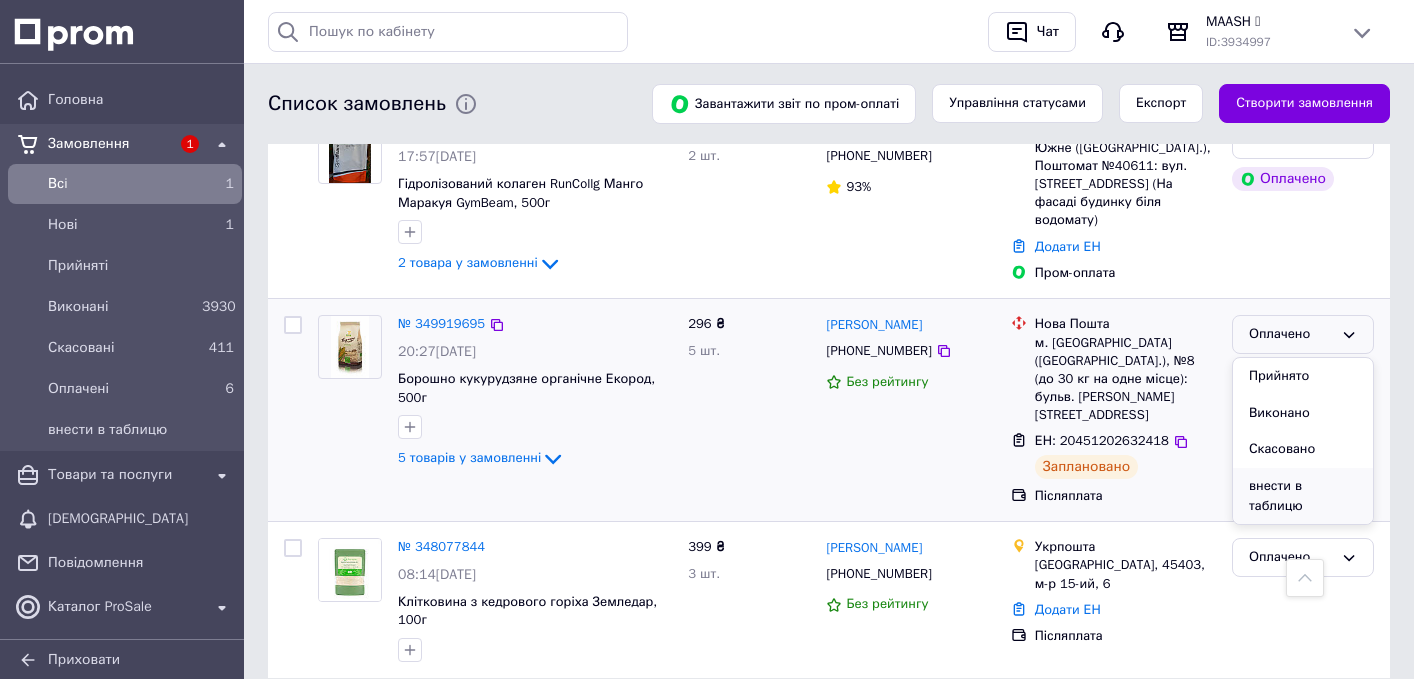 click on "внести в таблицю" at bounding box center [1303, 496] 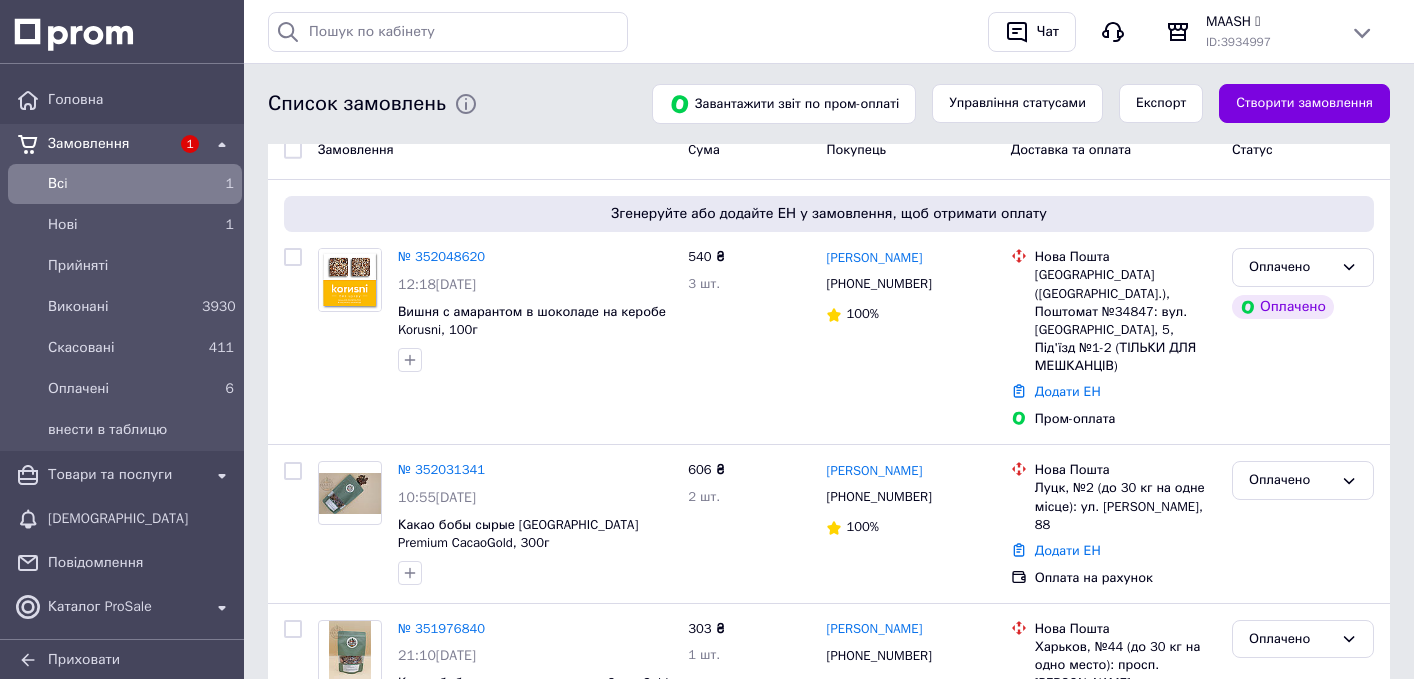 scroll, scrollTop: 165, scrollLeft: 0, axis: vertical 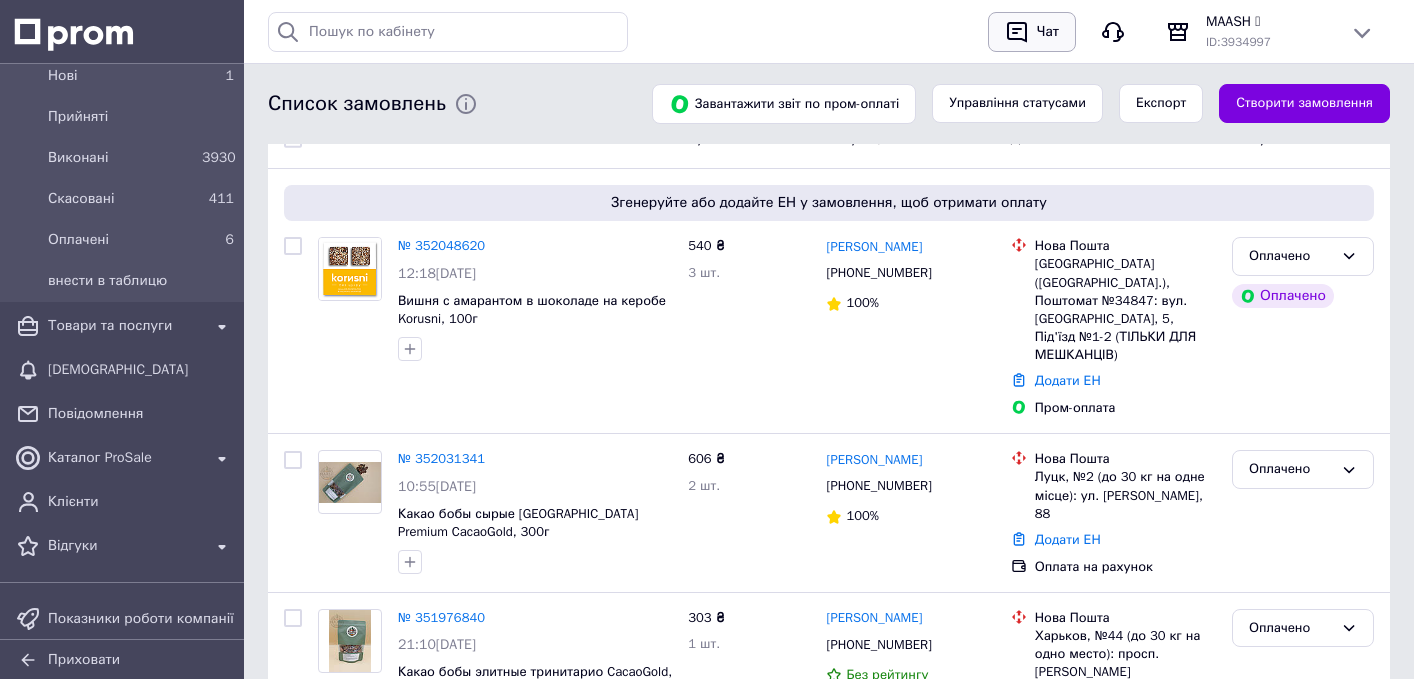 click 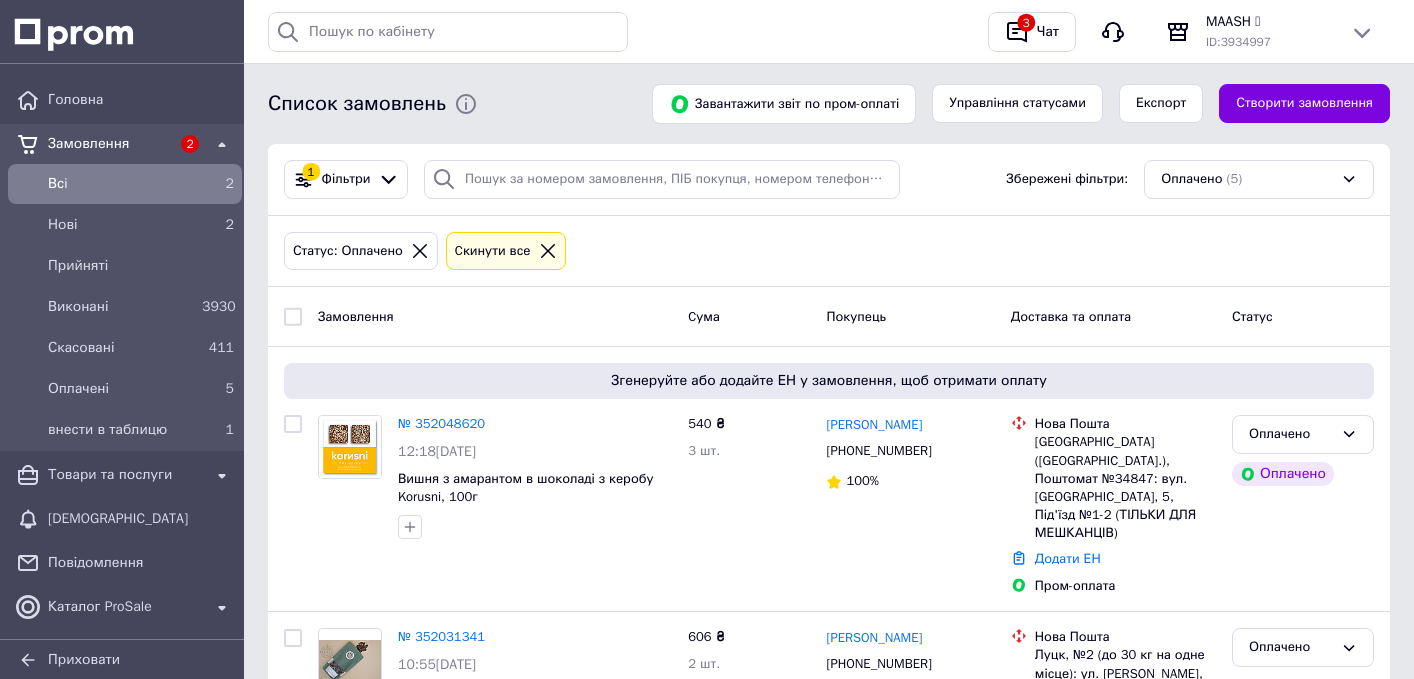 scroll, scrollTop: 178, scrollLeft: 0, axis: vertical 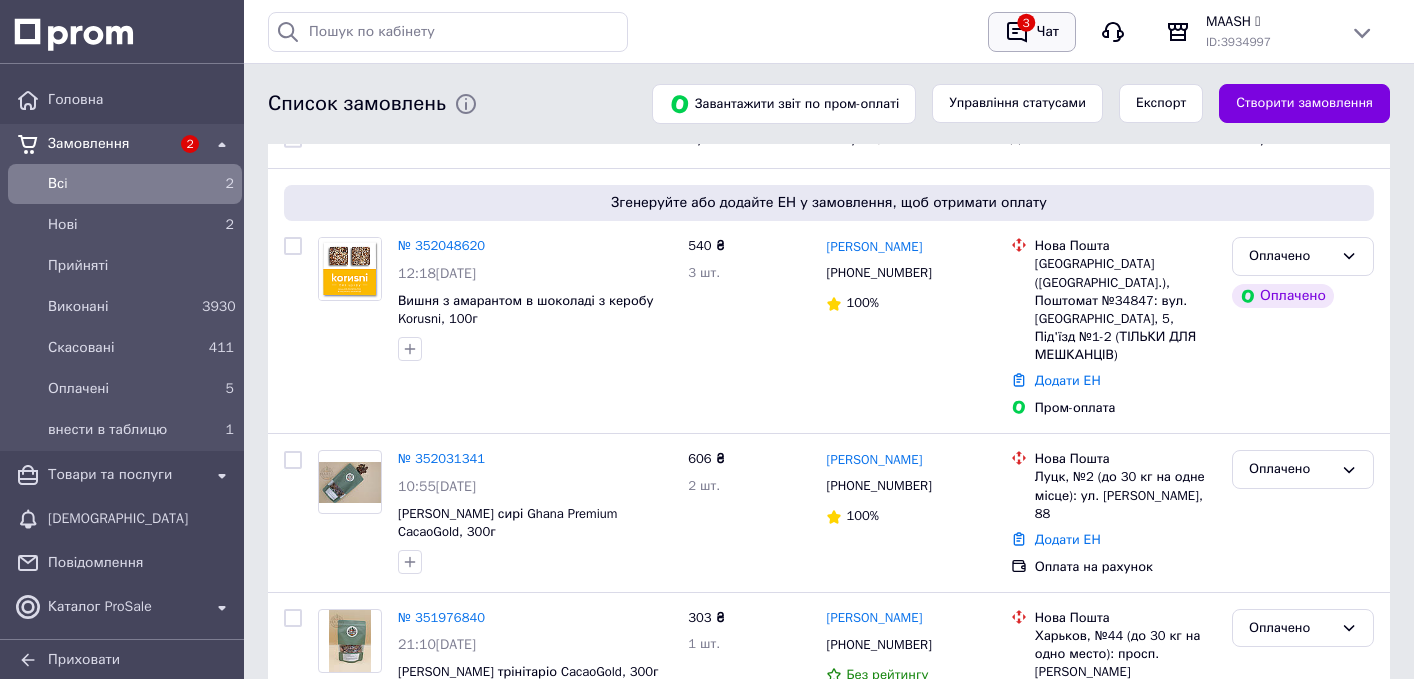 click on "Чат" at bounding box center (1048, 32) 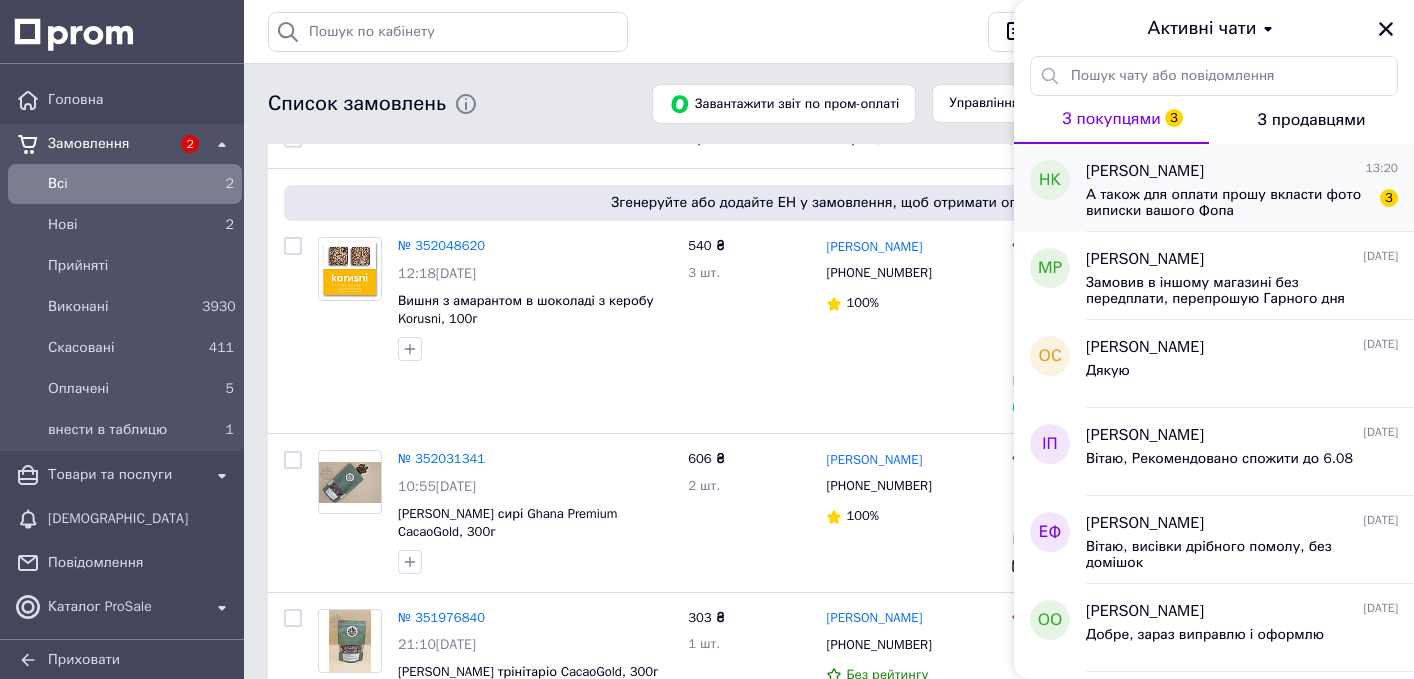click on "А також для оплати прошу вкласти фото виписки вашого Фопа" at bounding box center (1228, 203) 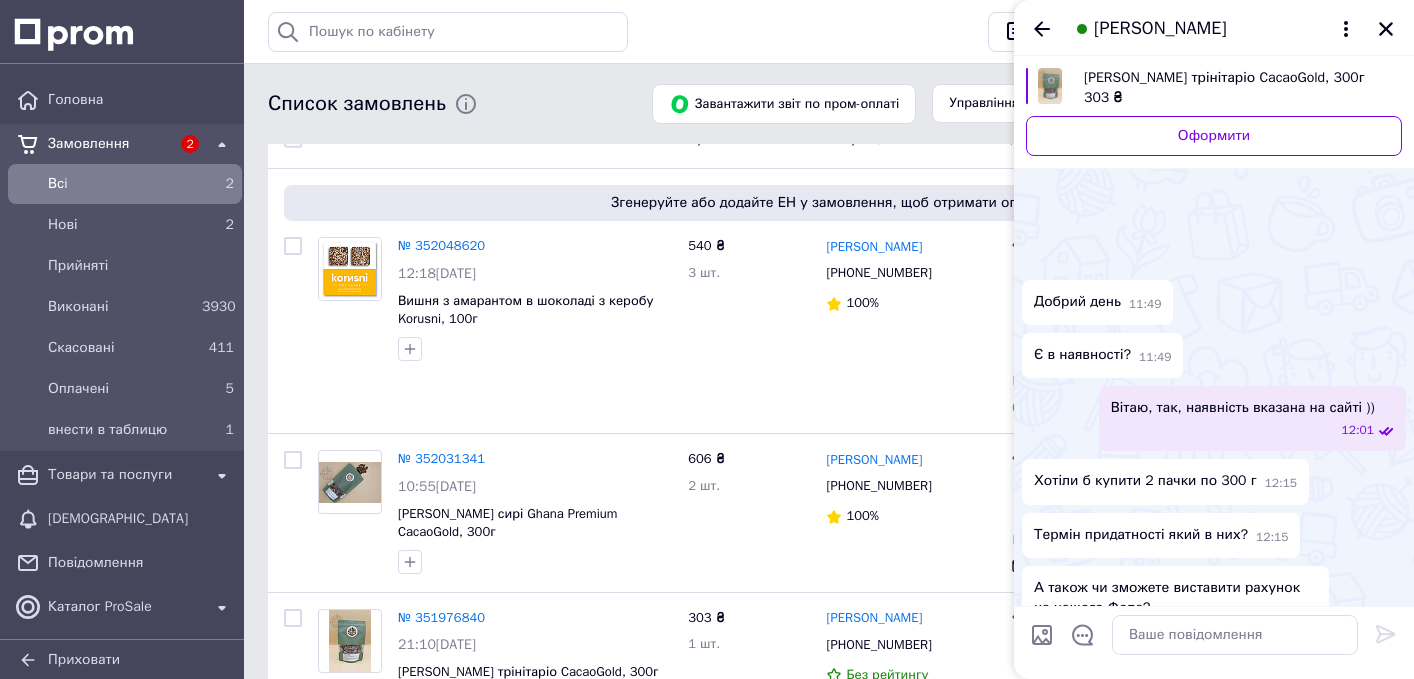 scroll, scrollTop: 1021, scrollLeft: 0, axis: vertical 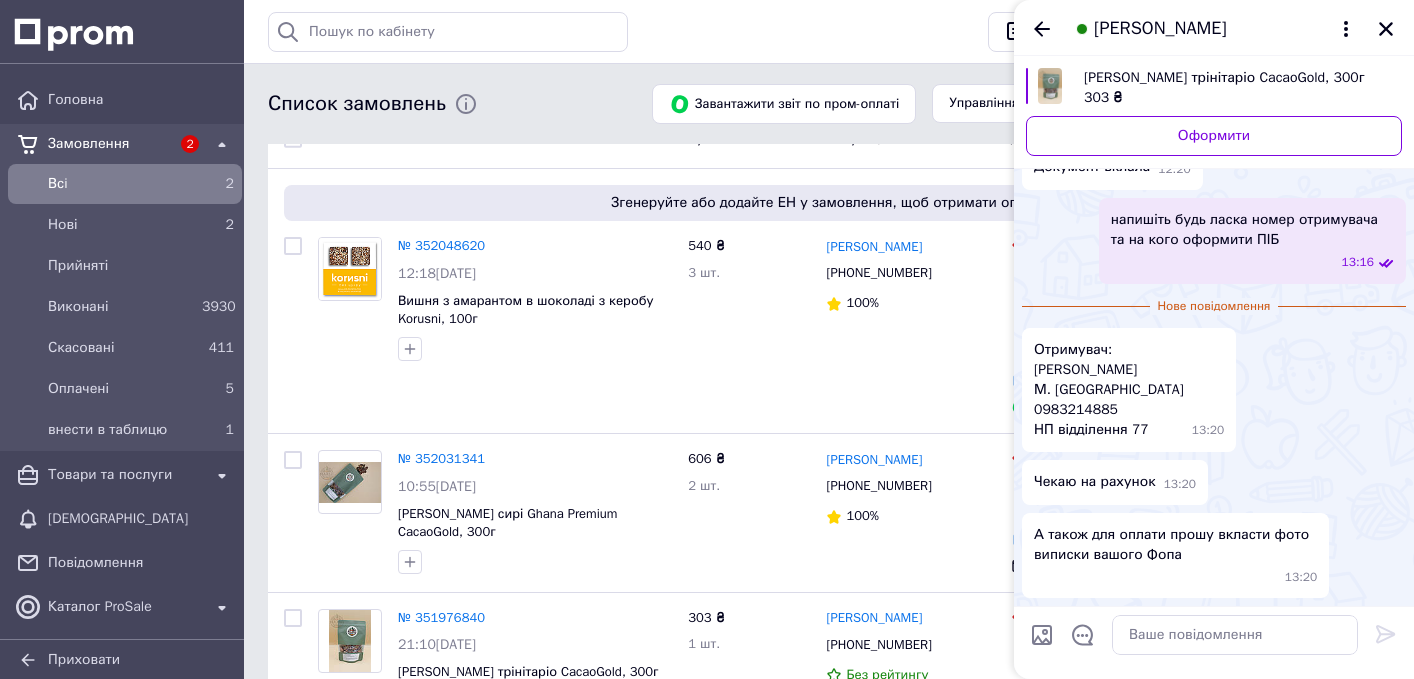 click at bounding box center (1042, 635) 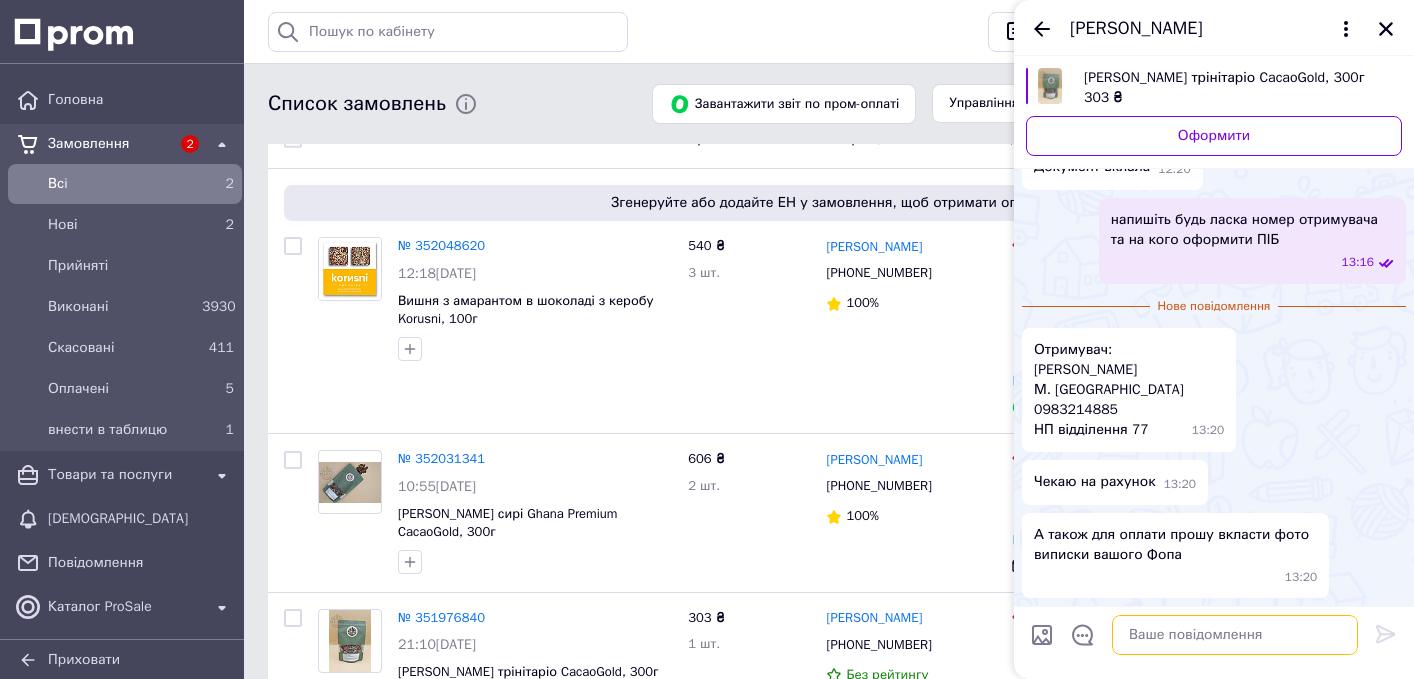 click at bounding box center (1235, 635) 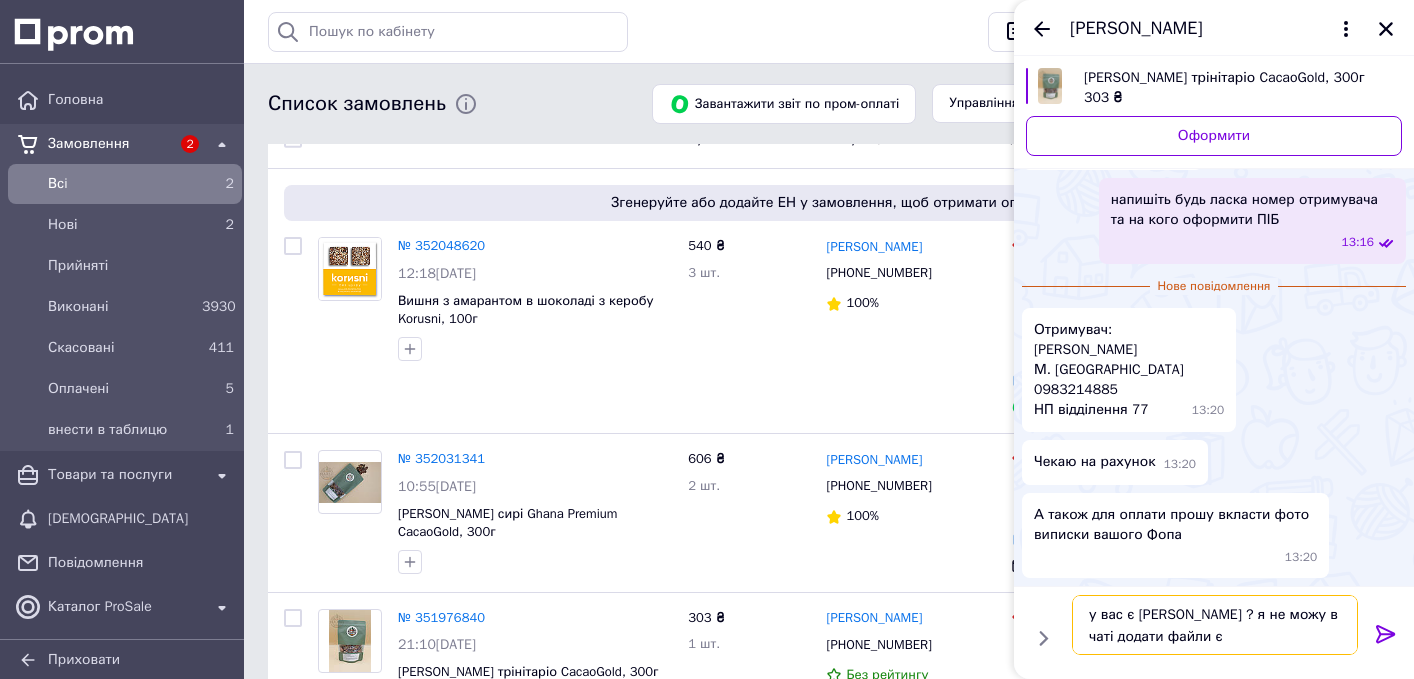 type on "у вас є вайбер ? я не можу в чаті додати файли" 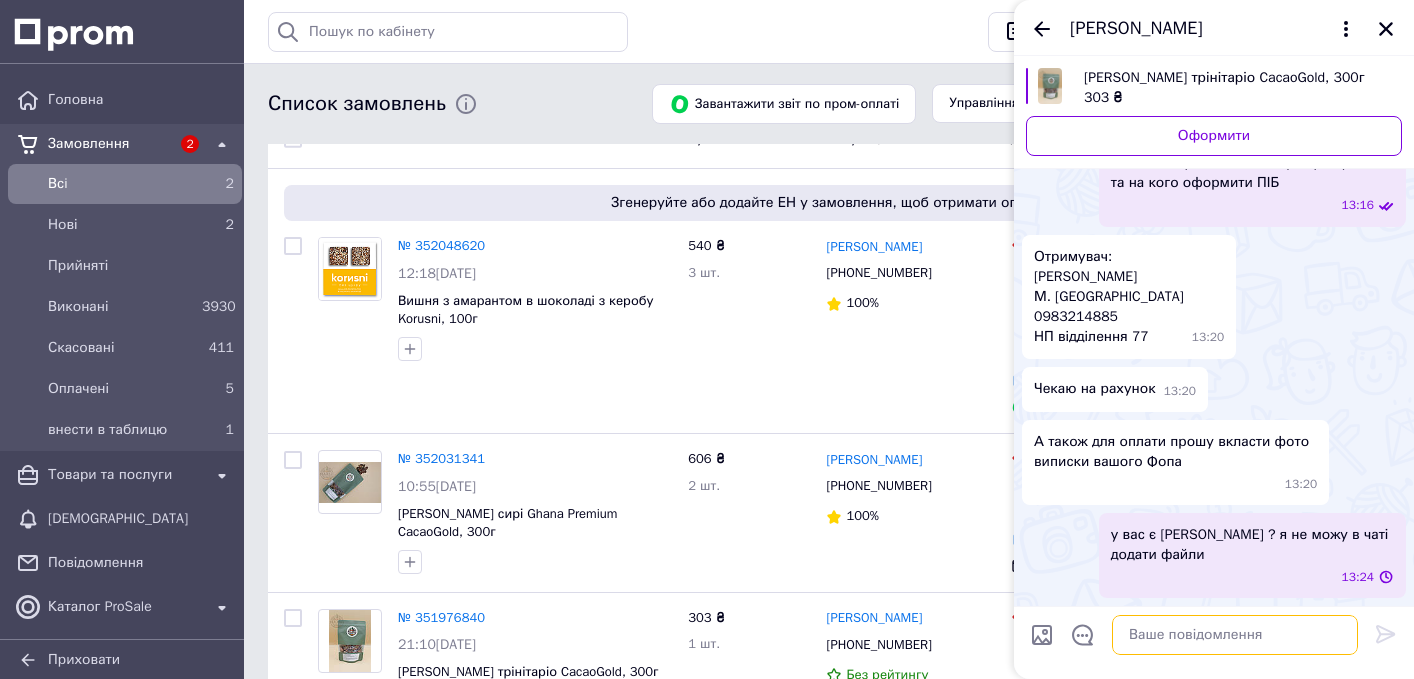 scroll, scrollTop: 1027, scrollLeft: 0, axis: vertical 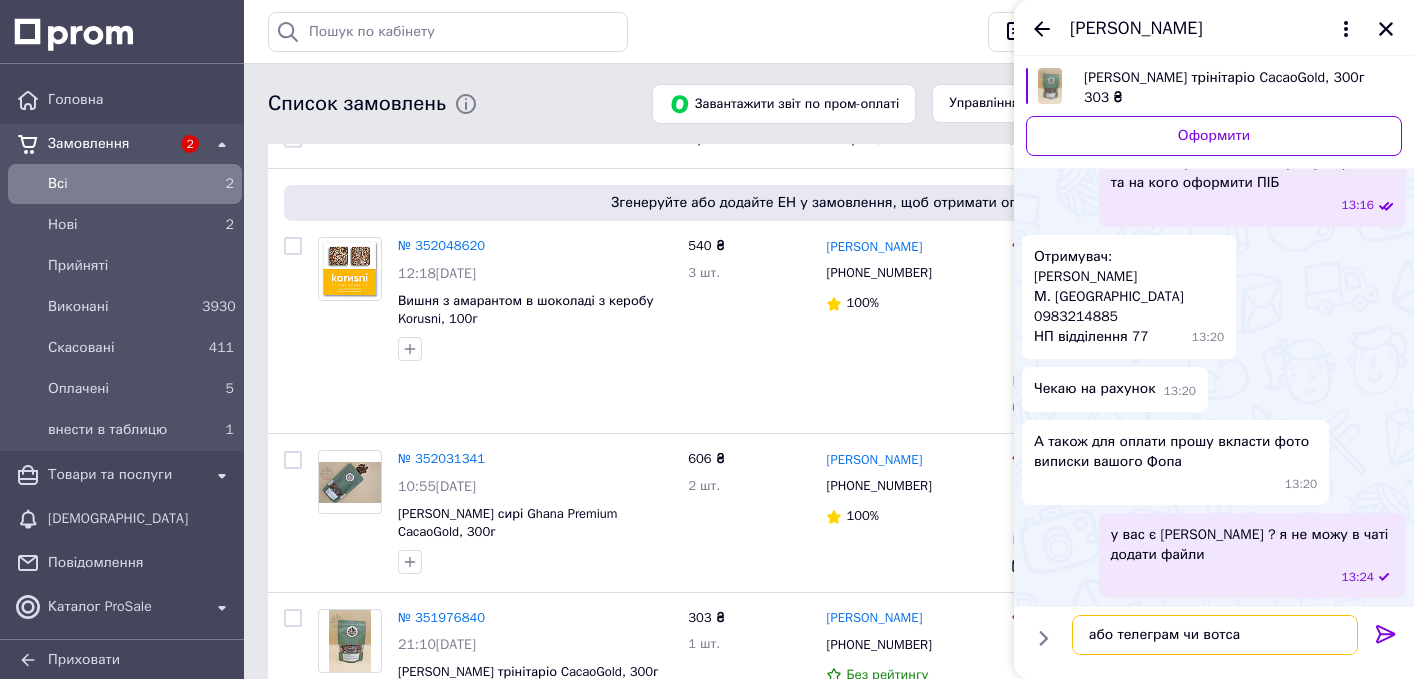 type on "або телеграм чи вотсап" 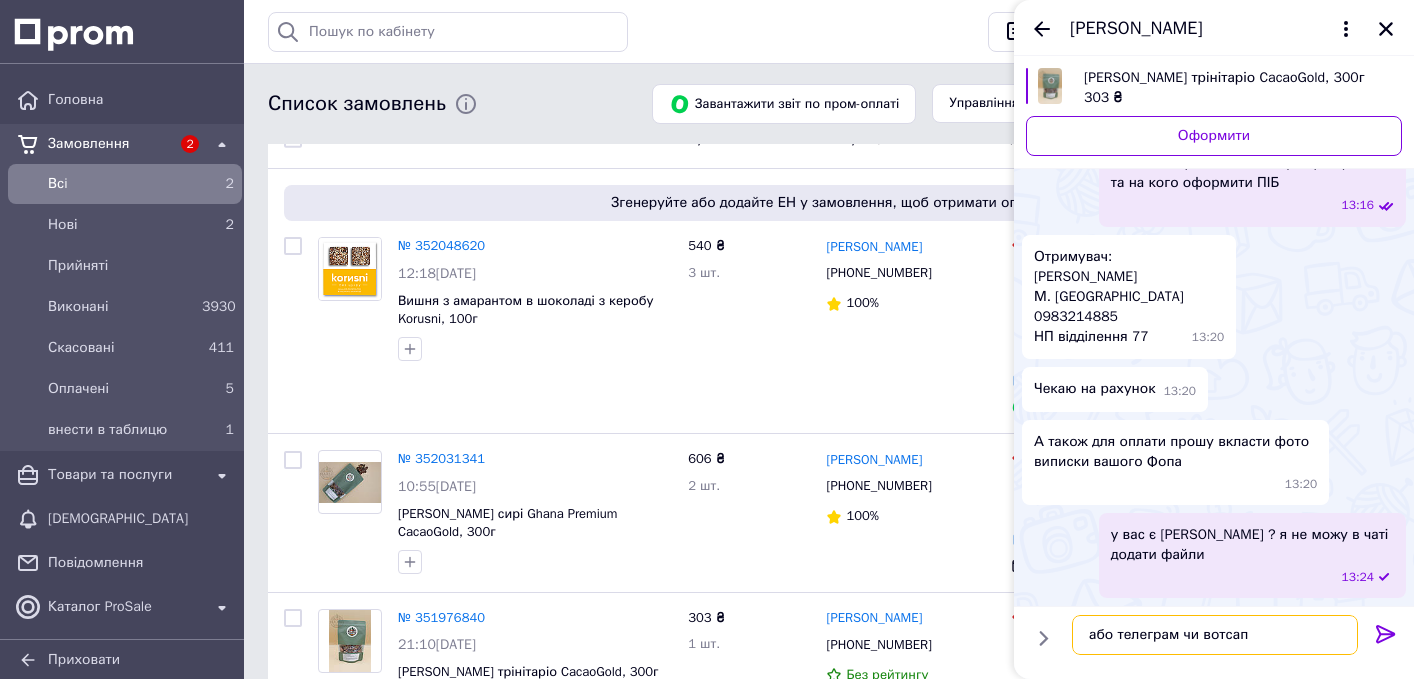 type 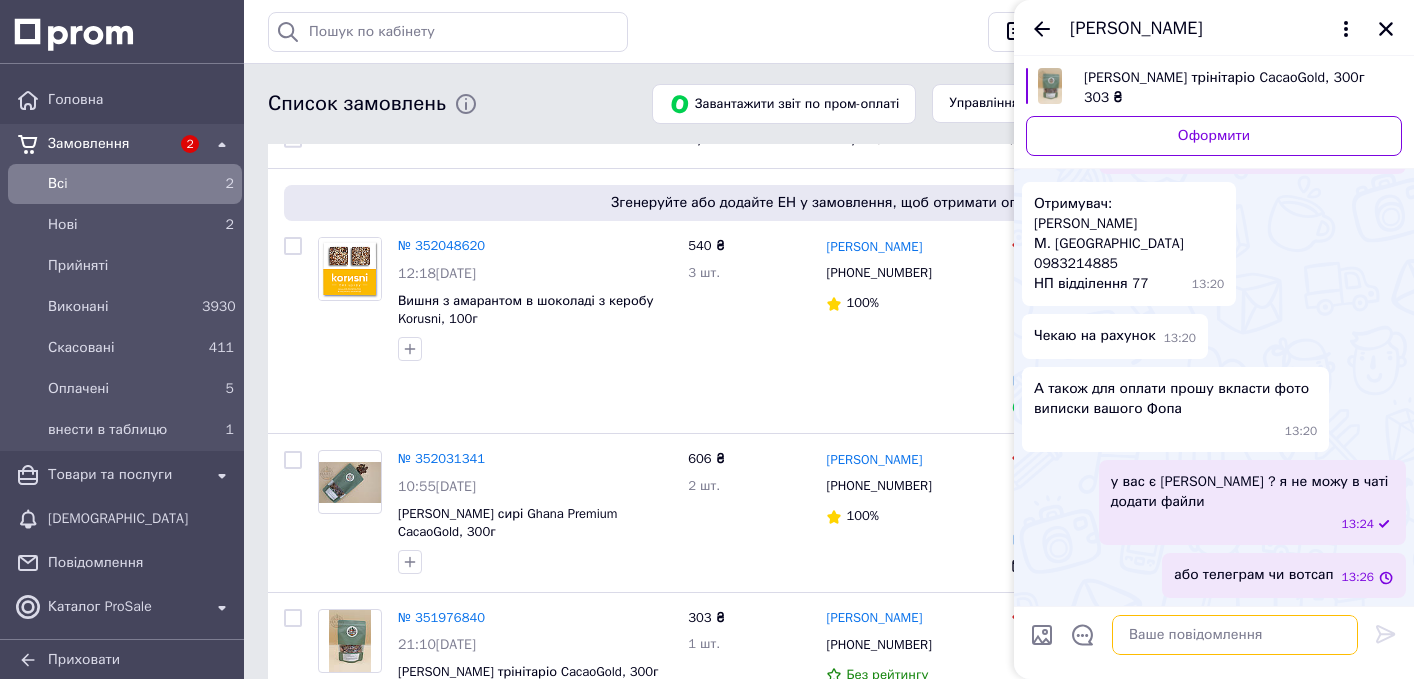 scroll, scrollTop: 1080, scrollLeft: 0, axis: vertical 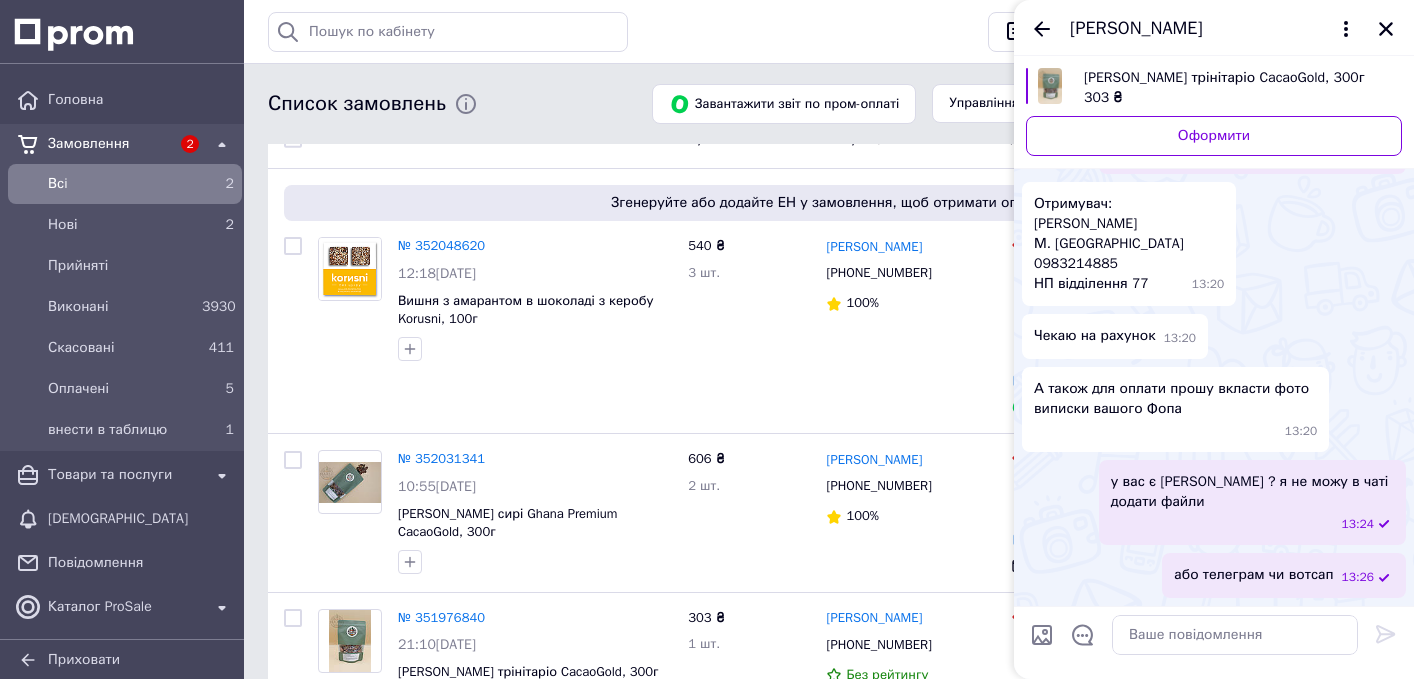 click at bounding box center [1042, 635] 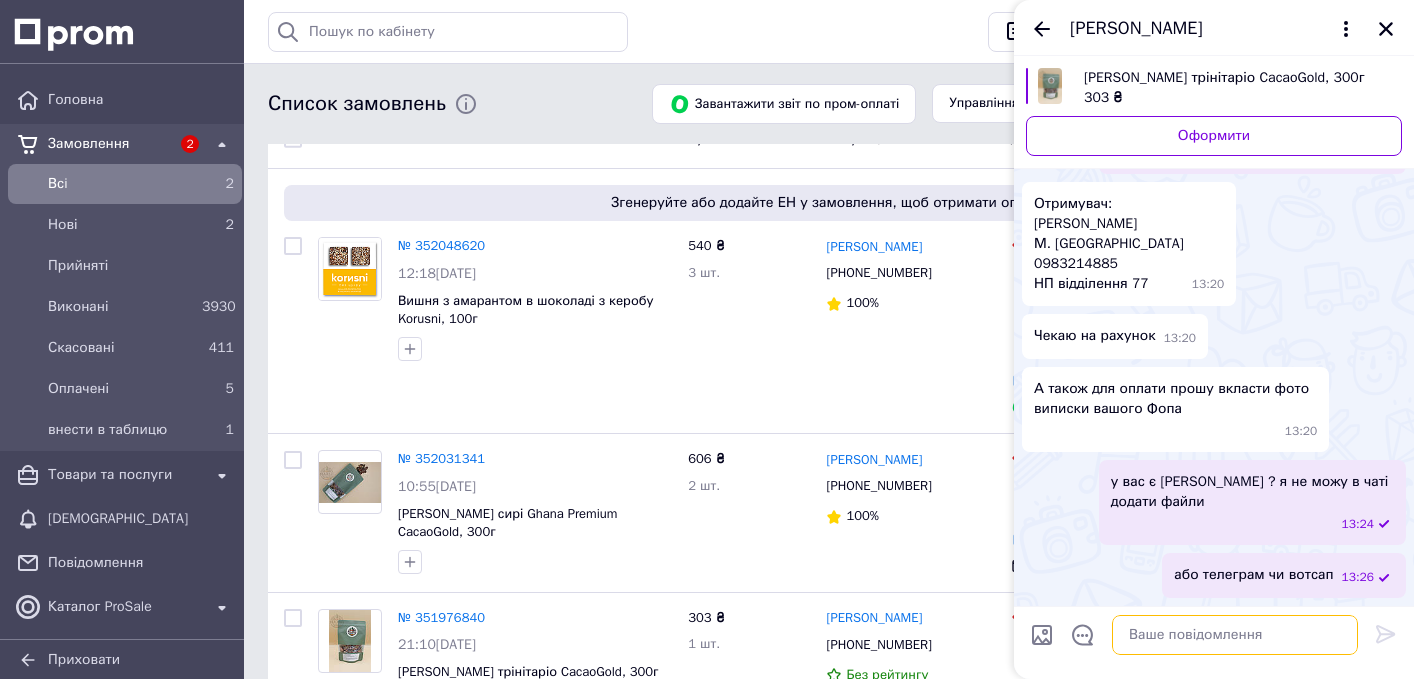 click at bounding box center [1235, 635] 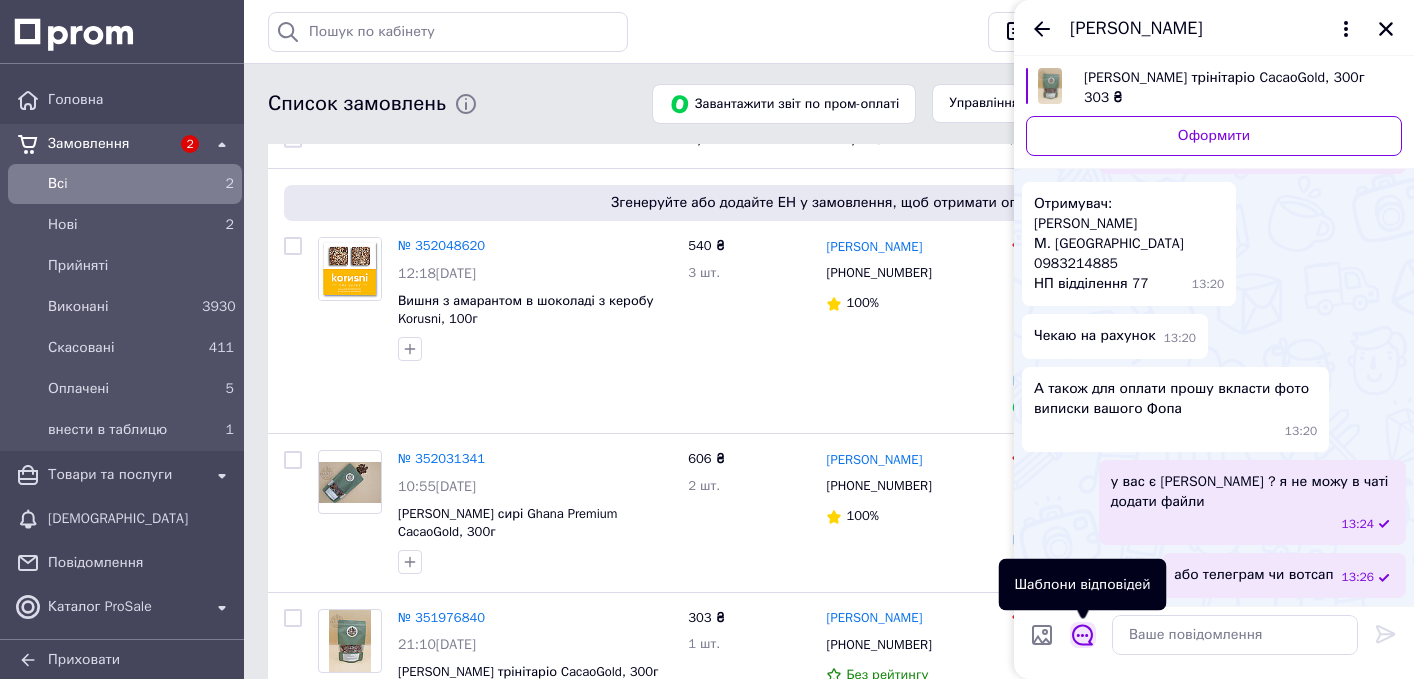 click at bounding box center (1083, 635) 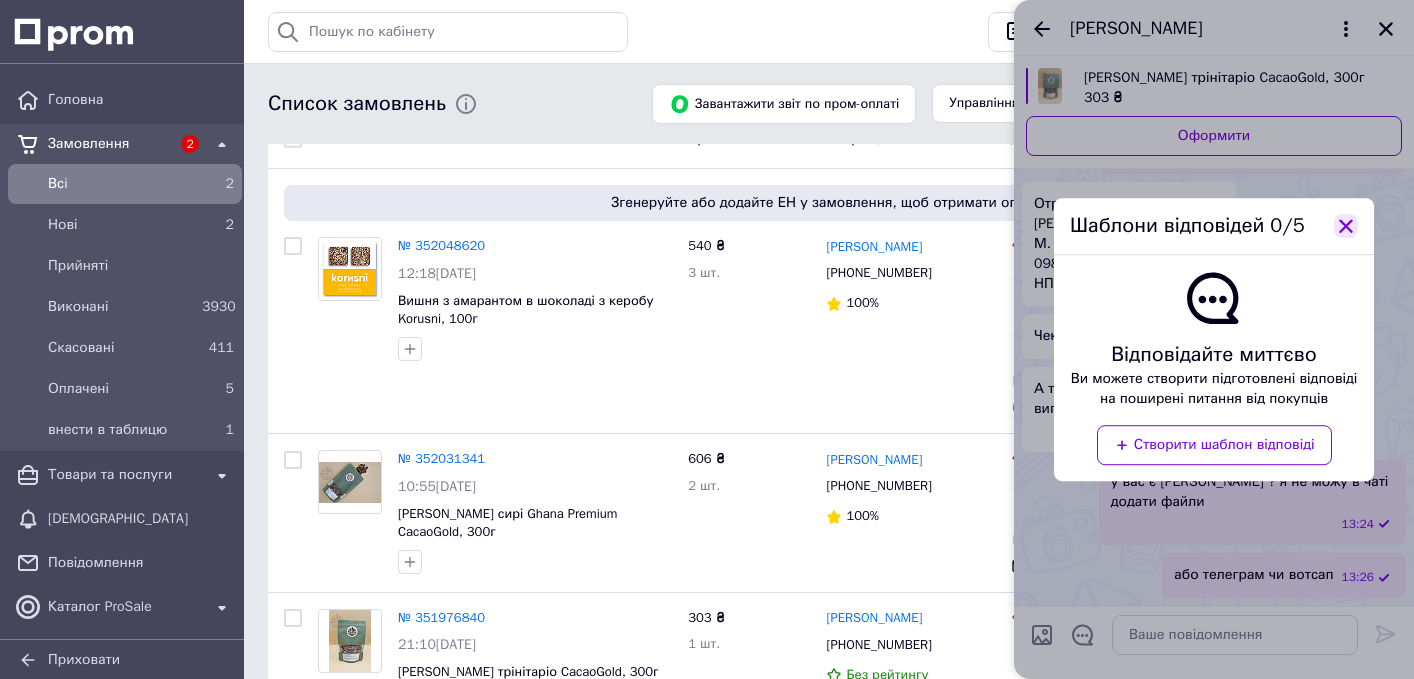 click 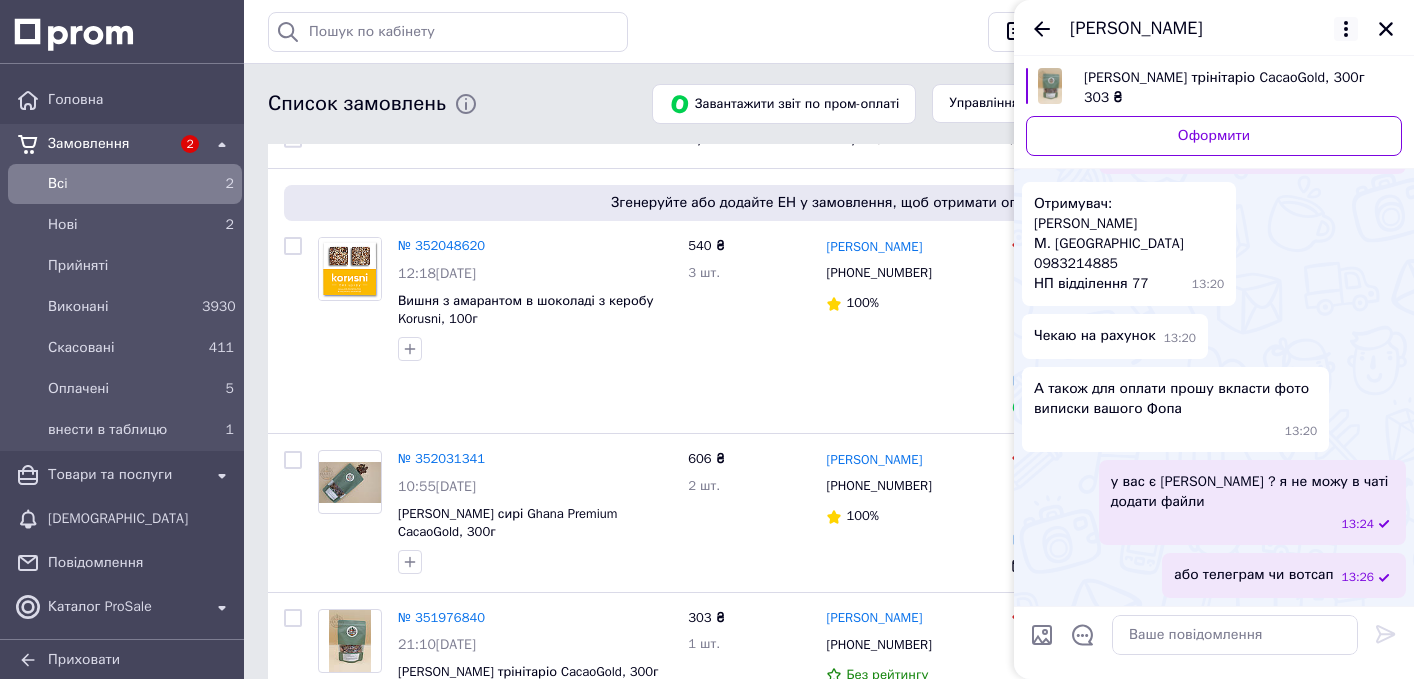 click 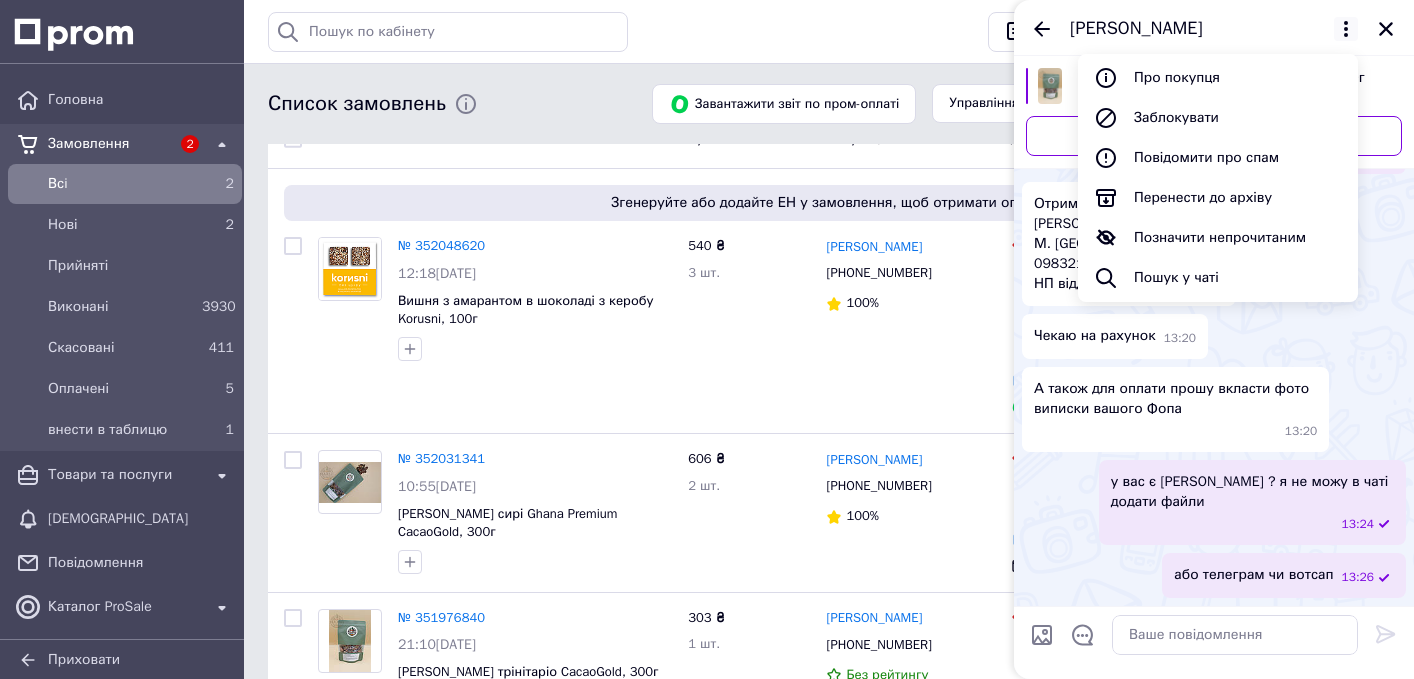 click on "у вас є вайбер ? я не можу в чаті додати файли 13:24" at bounding box center (1252, 502) 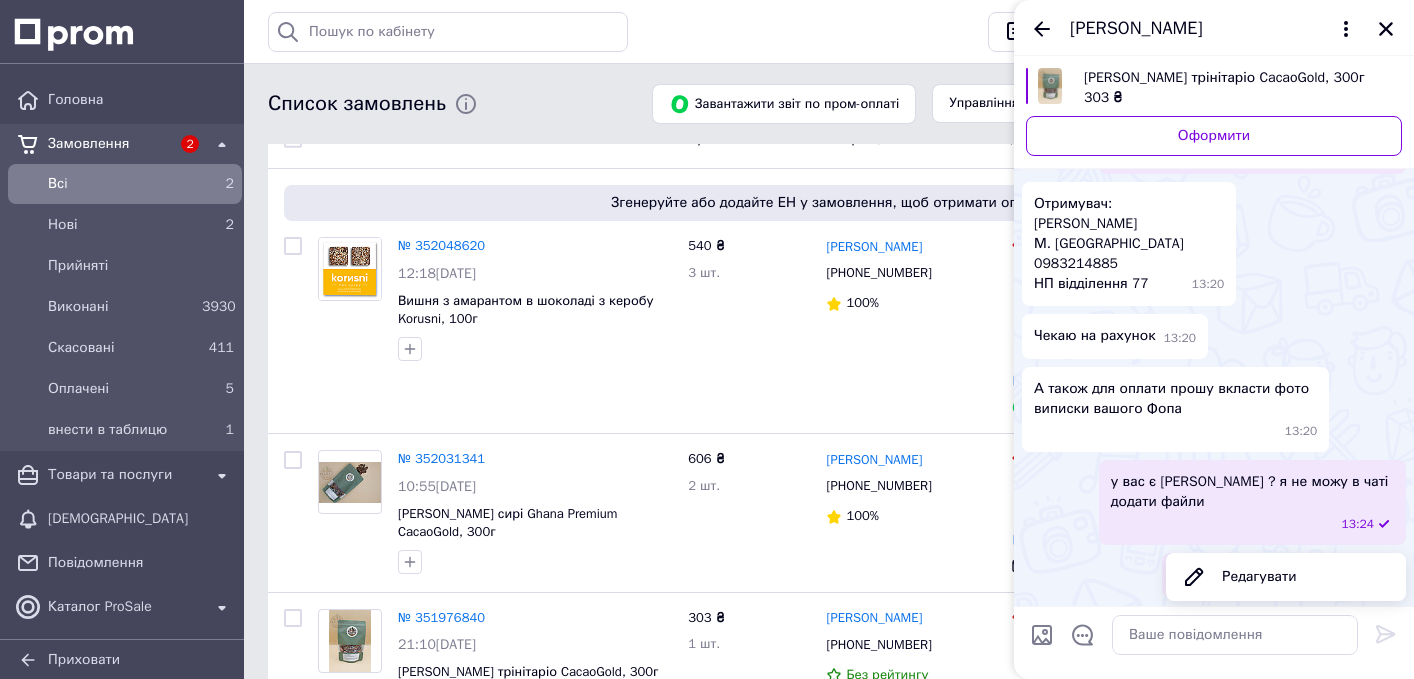 click at bounding box center (1235, 635) 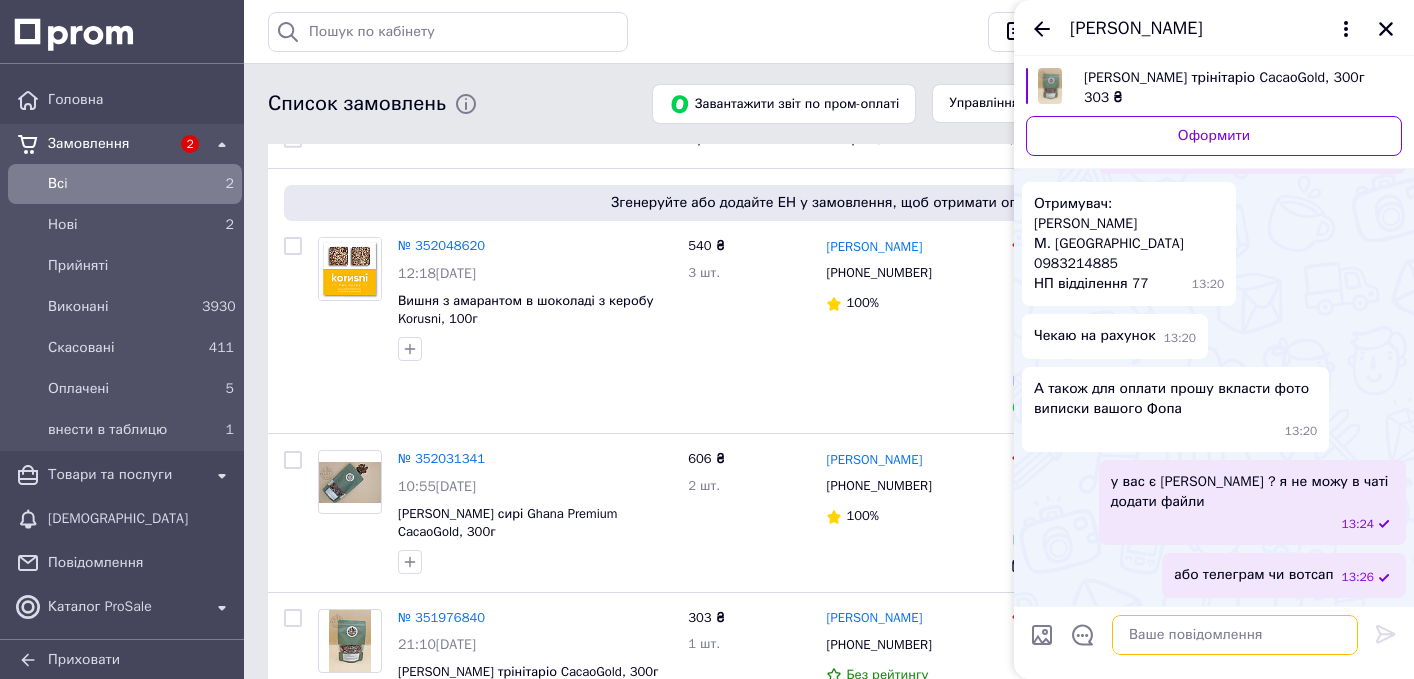 click at bounding box center [1235, 635] 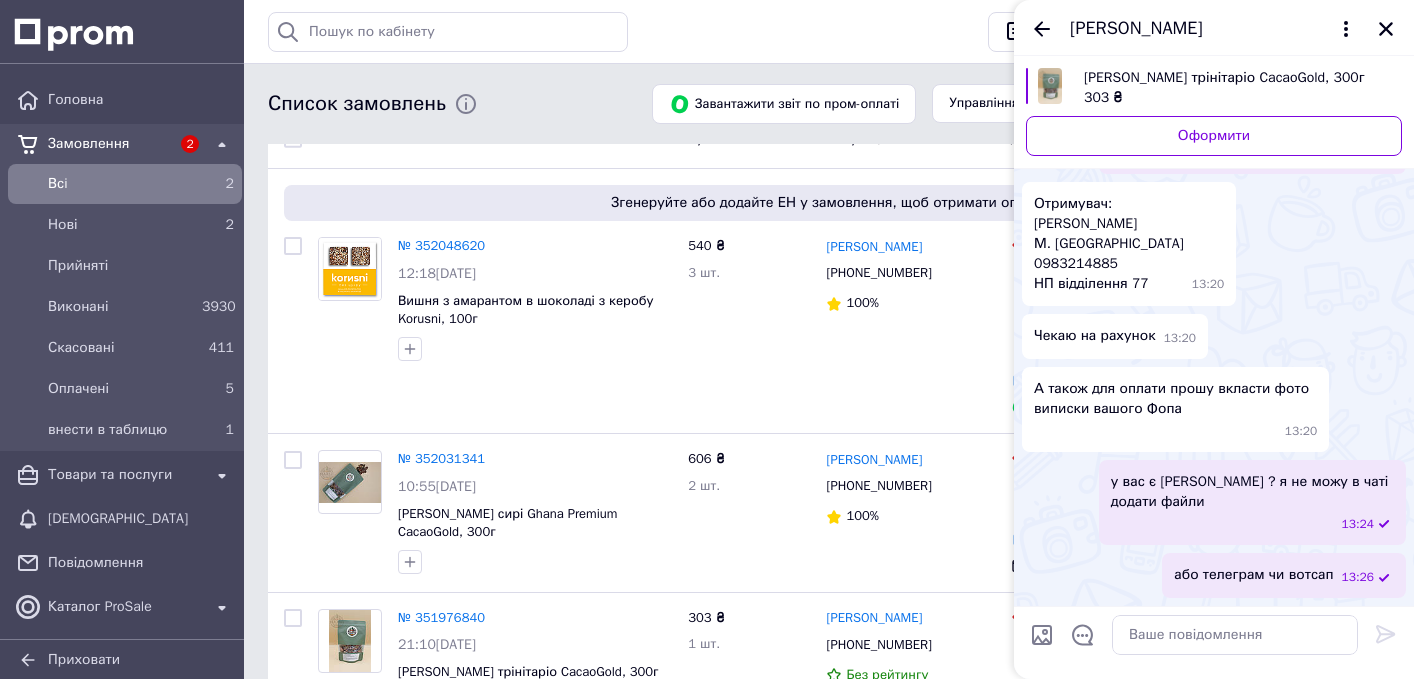 click on "або телеграм чи вотсап 13:26" at bounding box center [1284, 575] 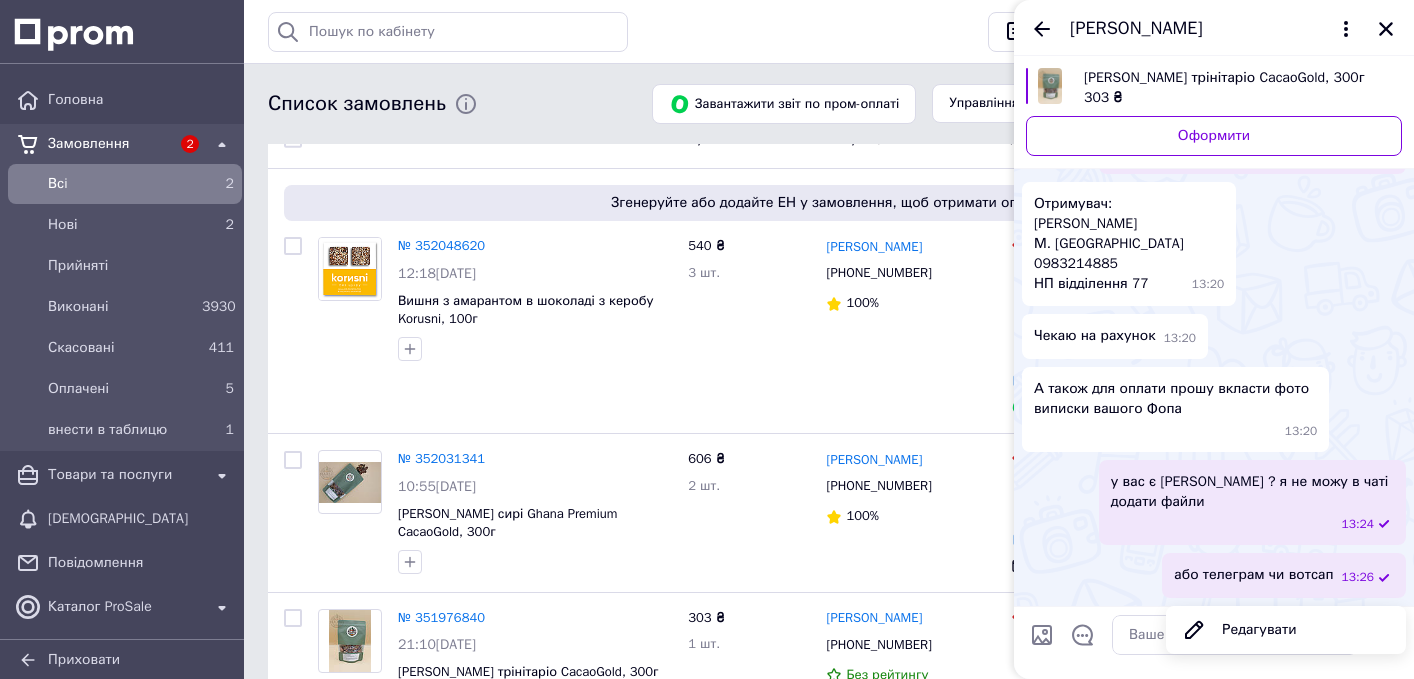 click on "або телеграм чи вотсап 13:26" at bounding box center [1214, 575] 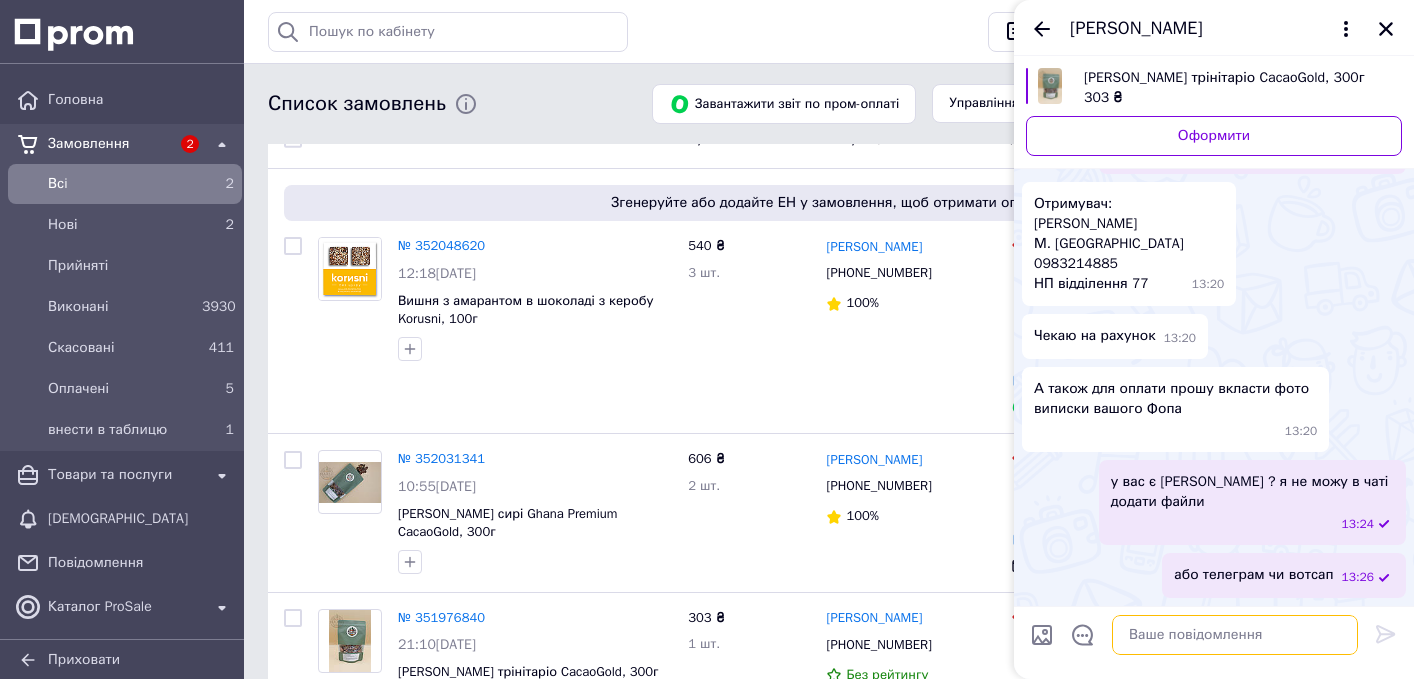 click at bounding box center [1235, 635] 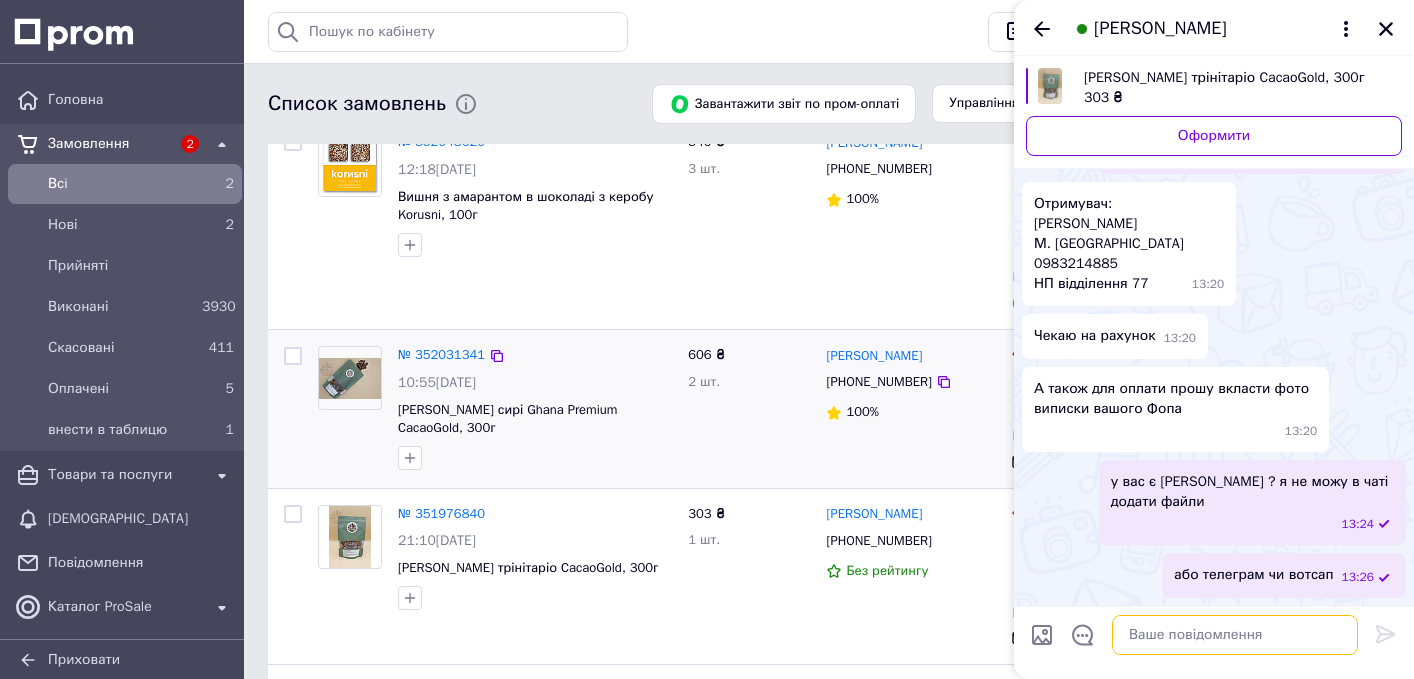 scroll, scrollTop: 280, scrollLeft: 0, axis: vertical 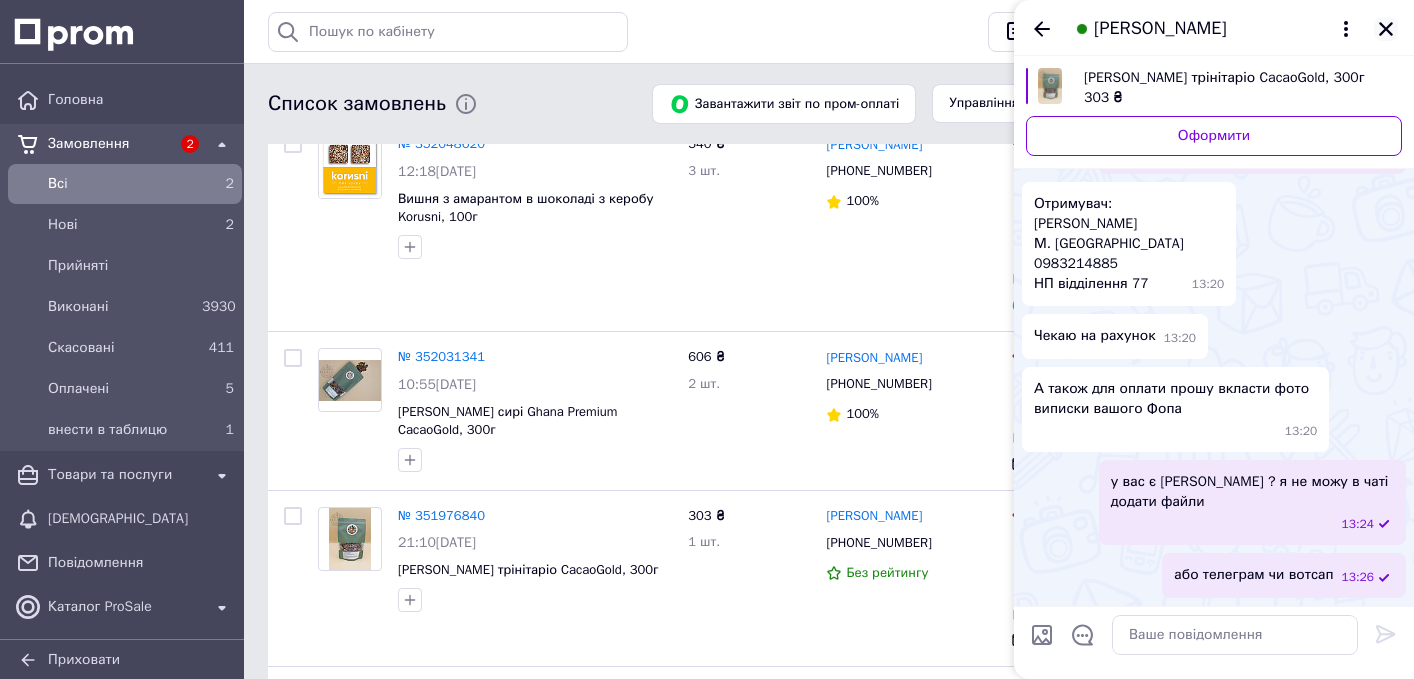 click 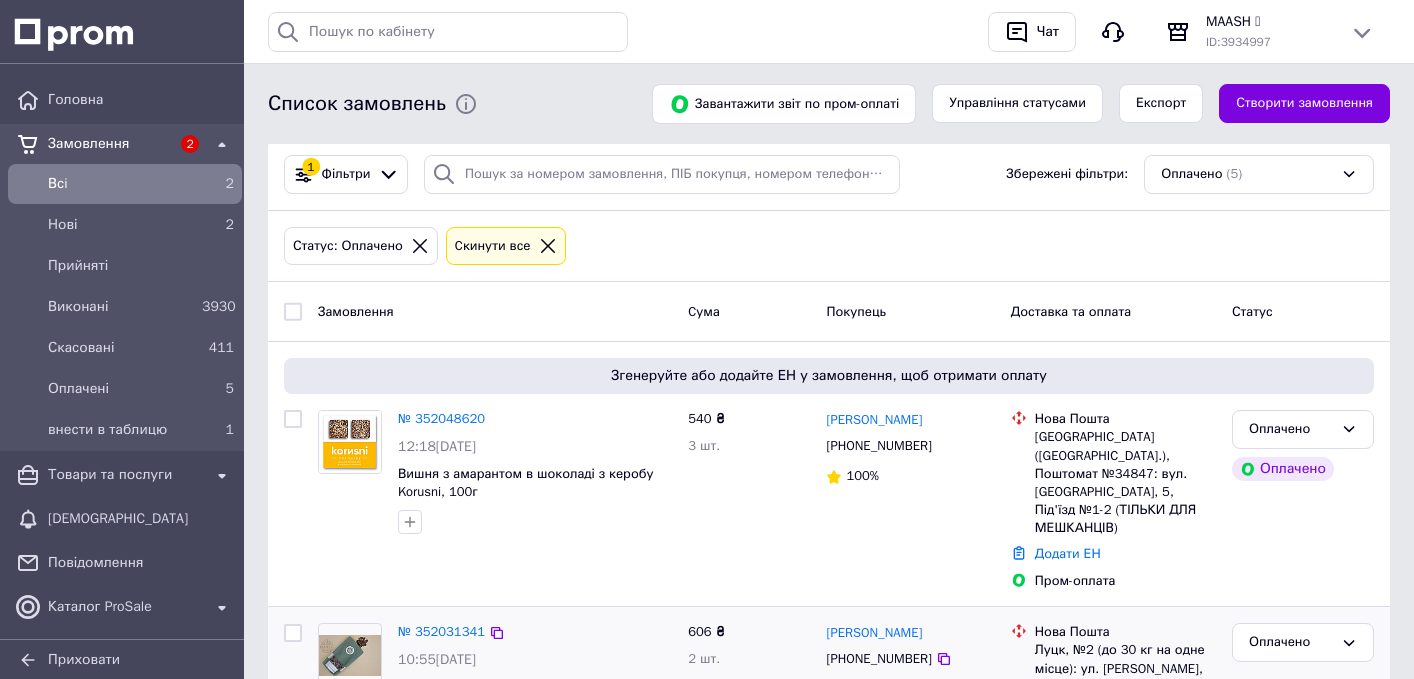 scroll, scrollTop: 1, scrollLeft: 0, axis: vertical 